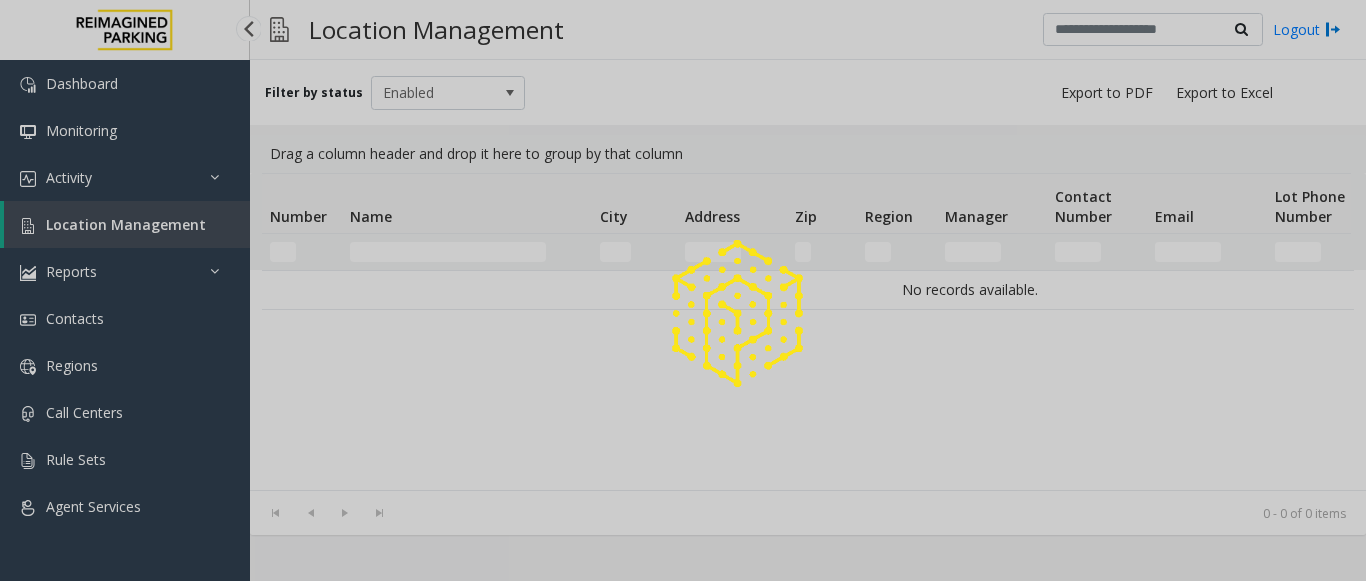 scroll, scrollTop: 0, scrollLeft: 0, axis: both 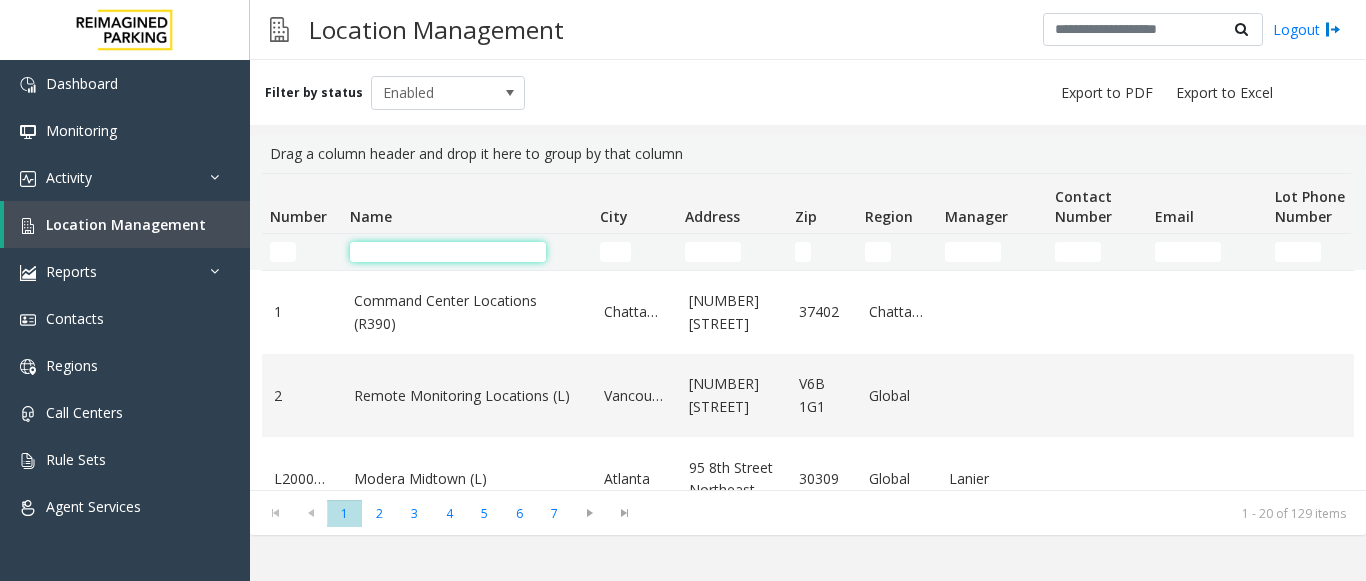 click 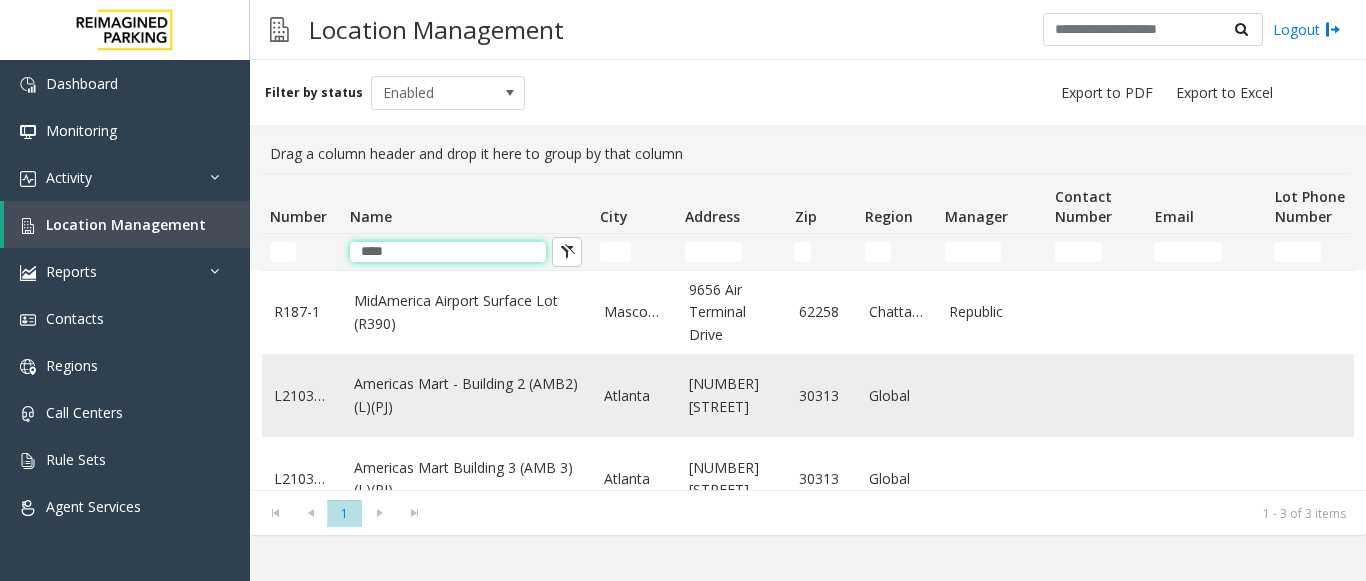 type on "****" 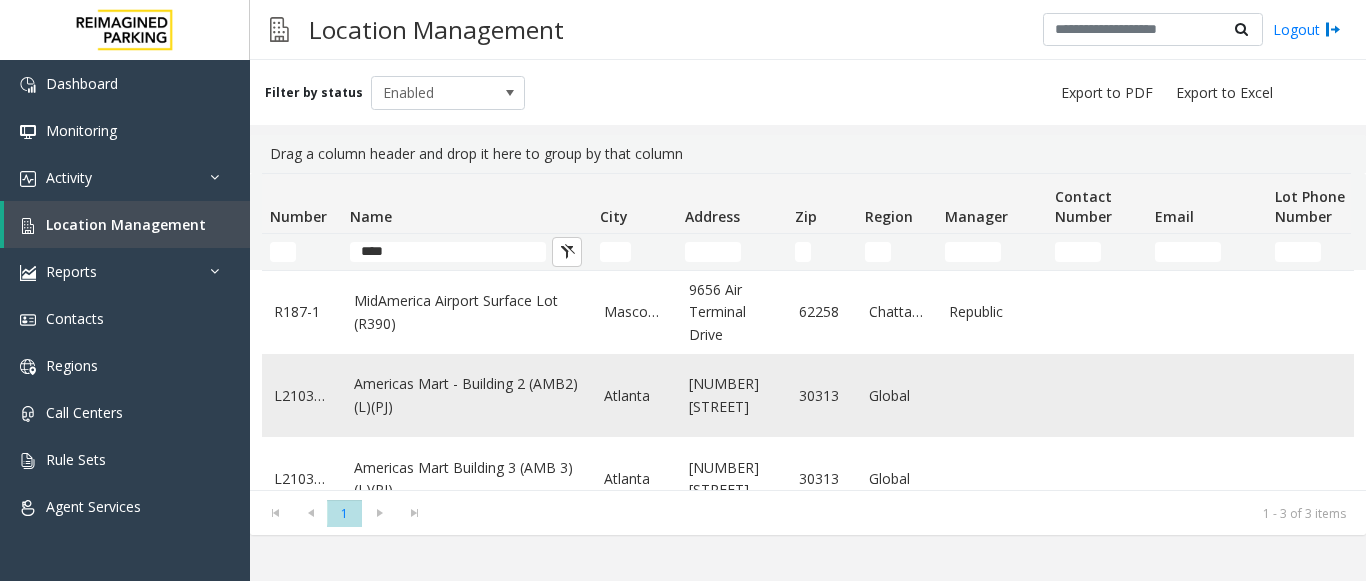 click on "Americas Mart - Building 2 (AMB2) (L)(PJ)" 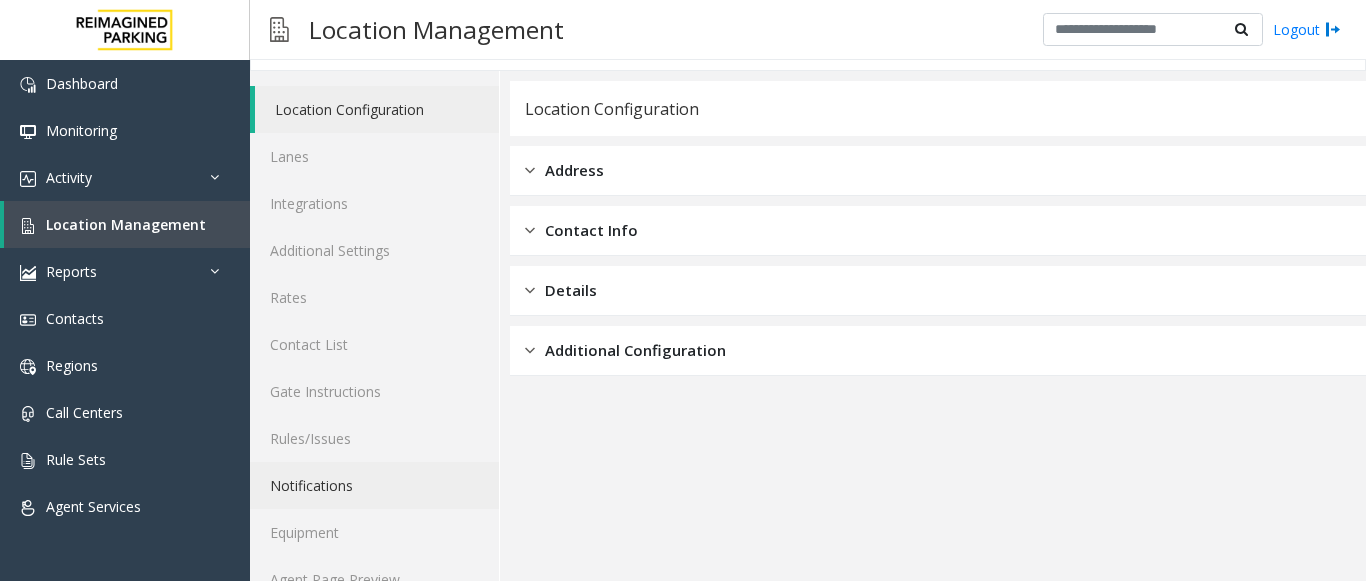 scroll, scrollTop: 78, scrollLeft: 0, axis: vertical 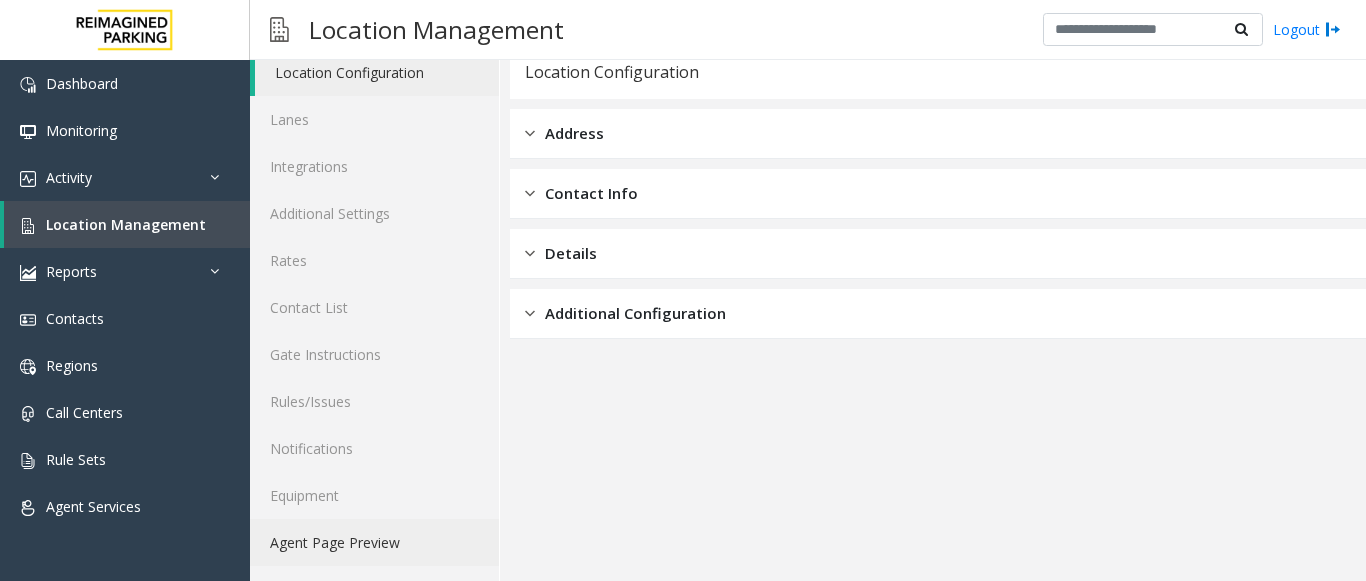 click on "Agent Page Preview" 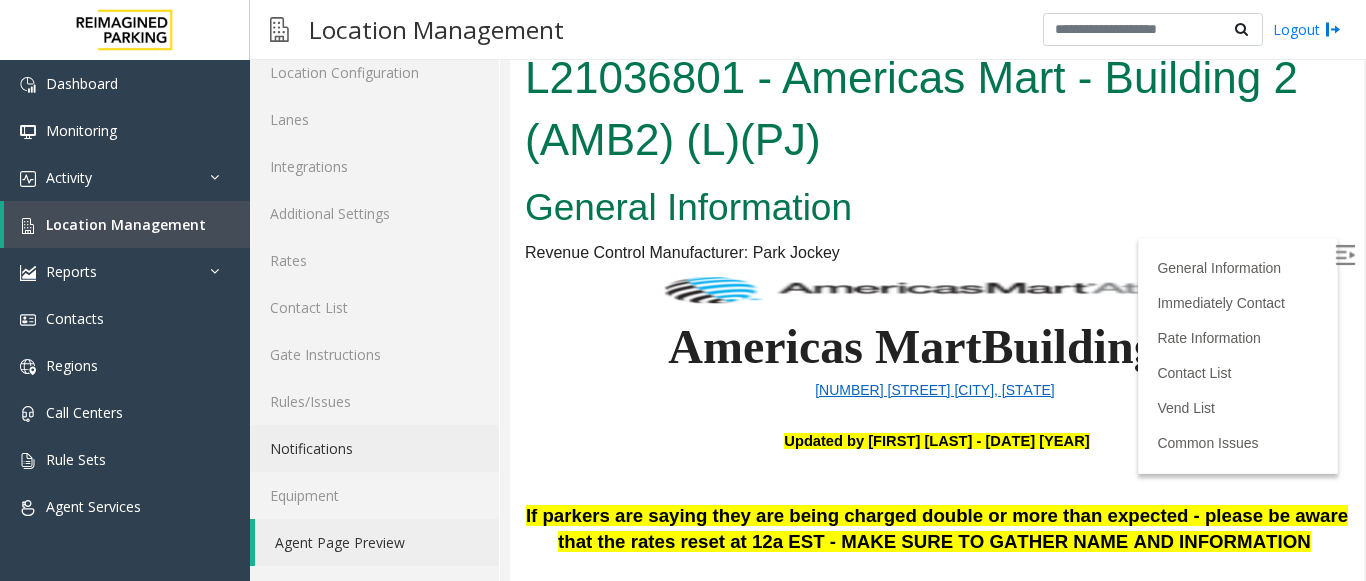 scroll, scrollTop: 0, scrollLeft: 0, axis: both 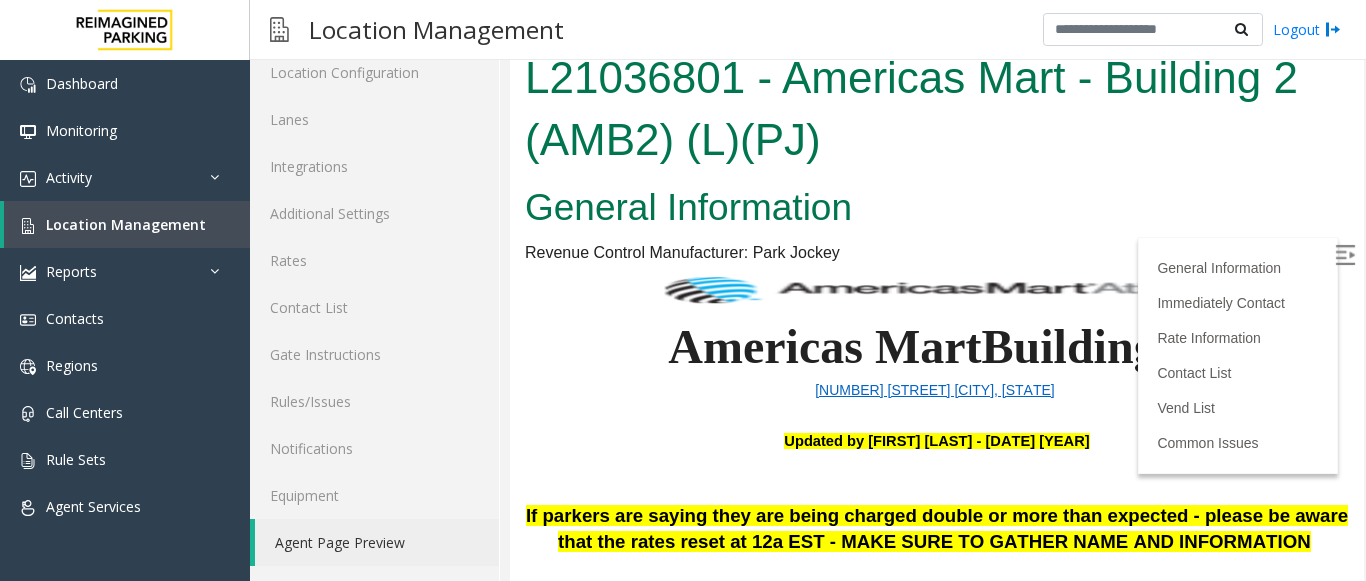 click on "L21036801 - Americas Mart - Building 2 (AMB2) (L)(PJ)" at bounding box center [937, 108] 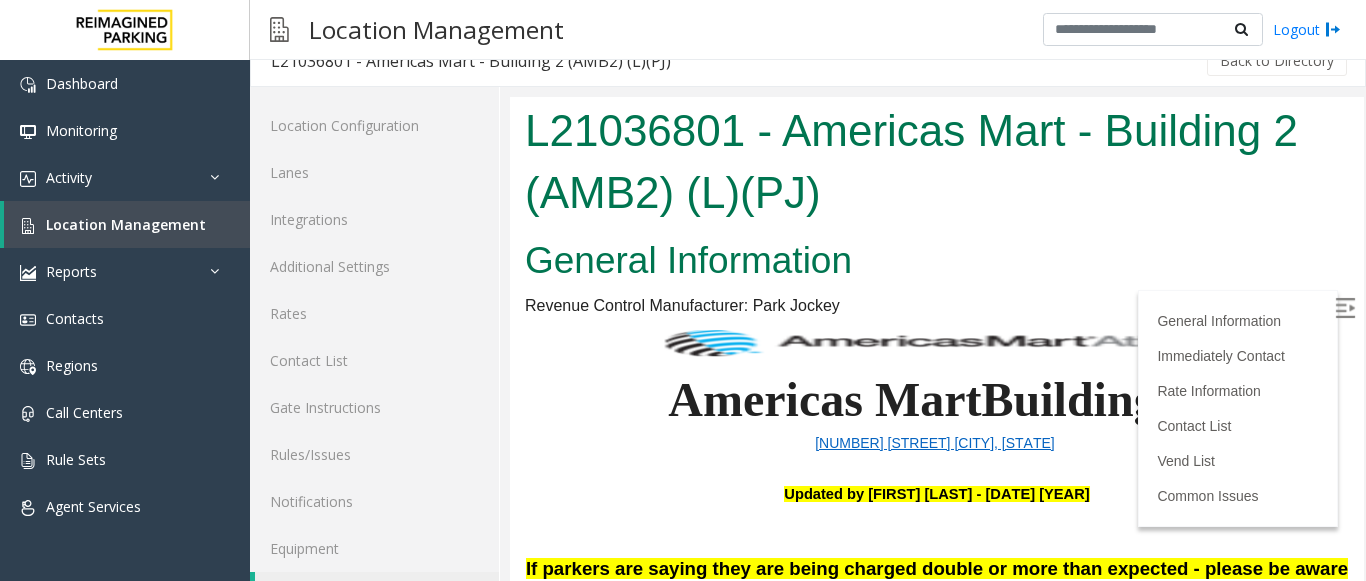 scroll, scrollTop: 0, scrollLeft: 0, axis: both 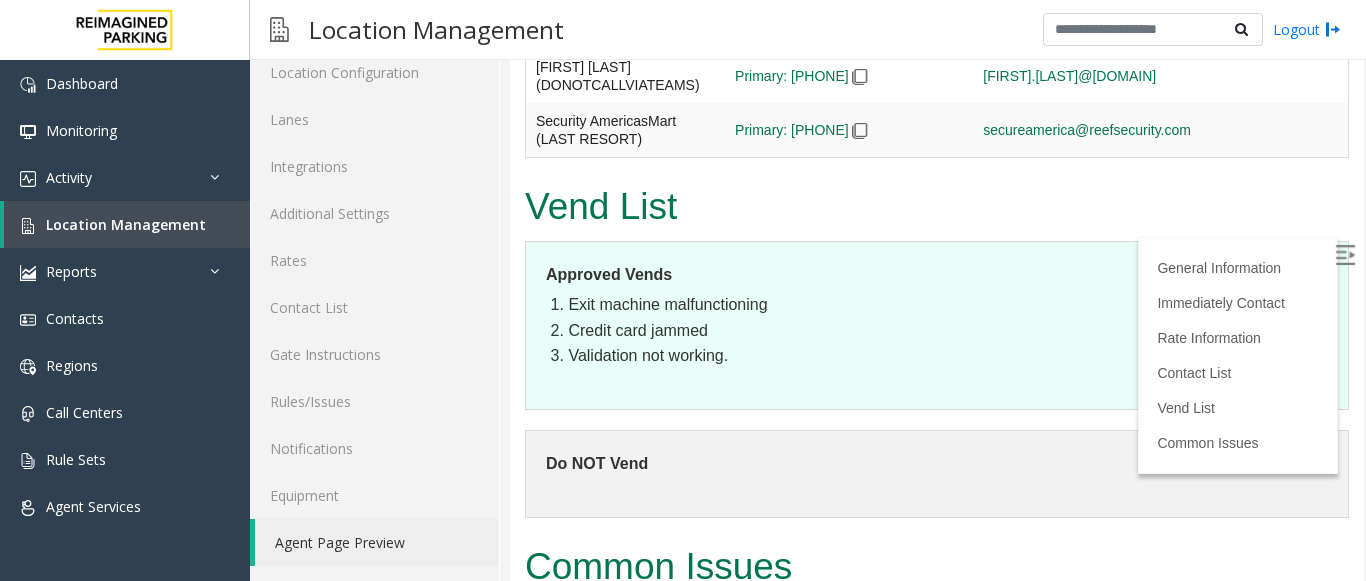click on "Do NOT Vend" at bounding box center (937, 474) 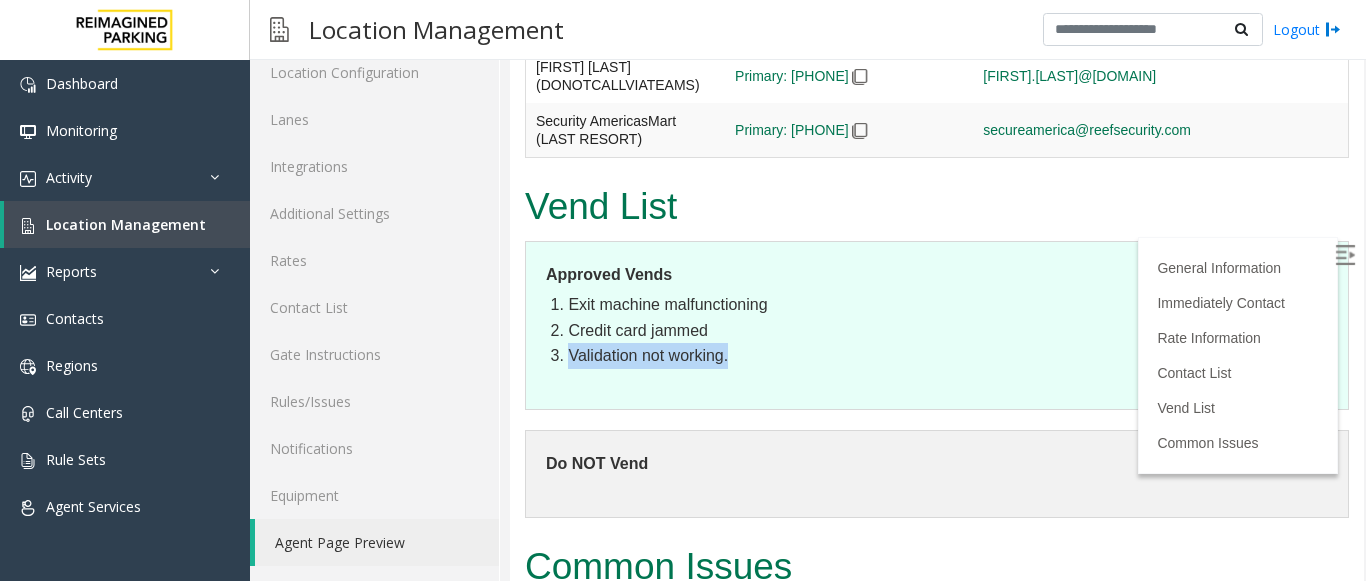 drag, startPoint x: 696, startPoint y: 222, endPoint x: 545, endPoint y: 230, distance: 151.21178 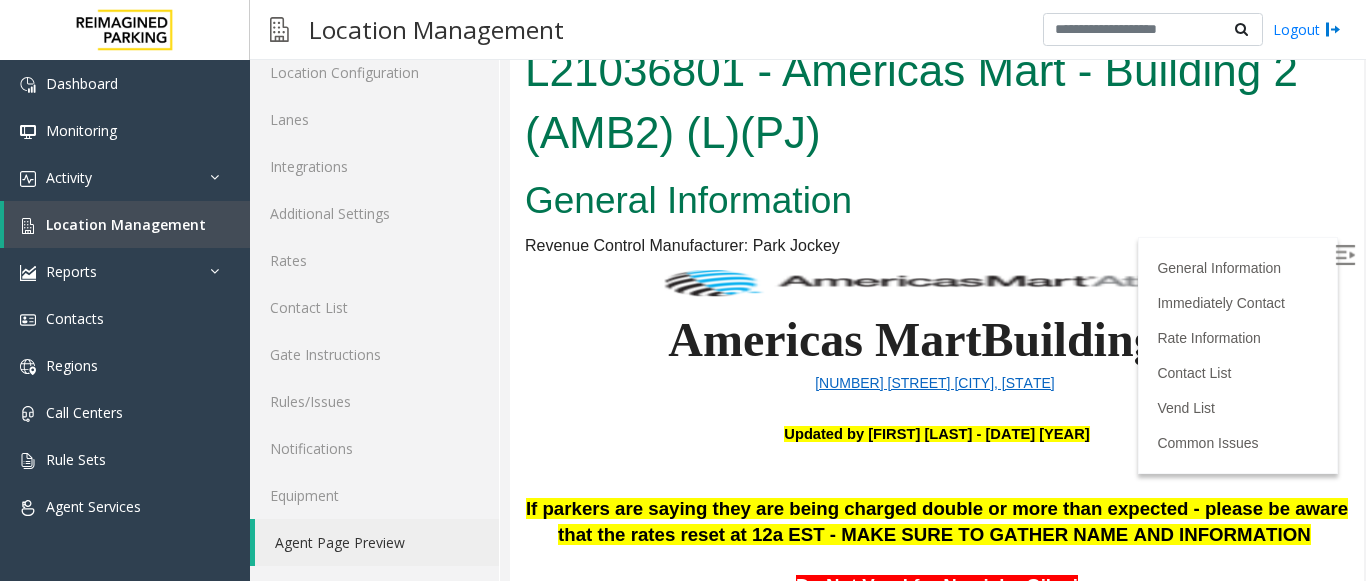 scroll, scrollTop: 0, scrollLeft: 0, axis: both 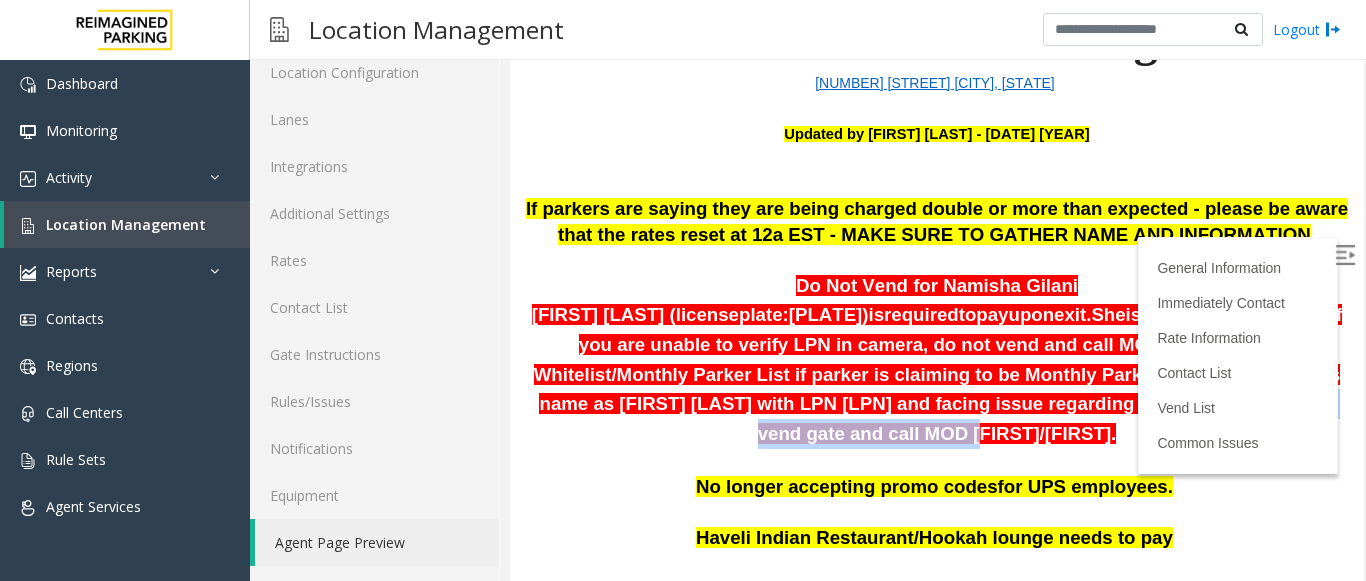 drag, startPoint x: 864, startPoint y: 431, endPoint x: 989, endPoint y: 401, distance: 128.5496 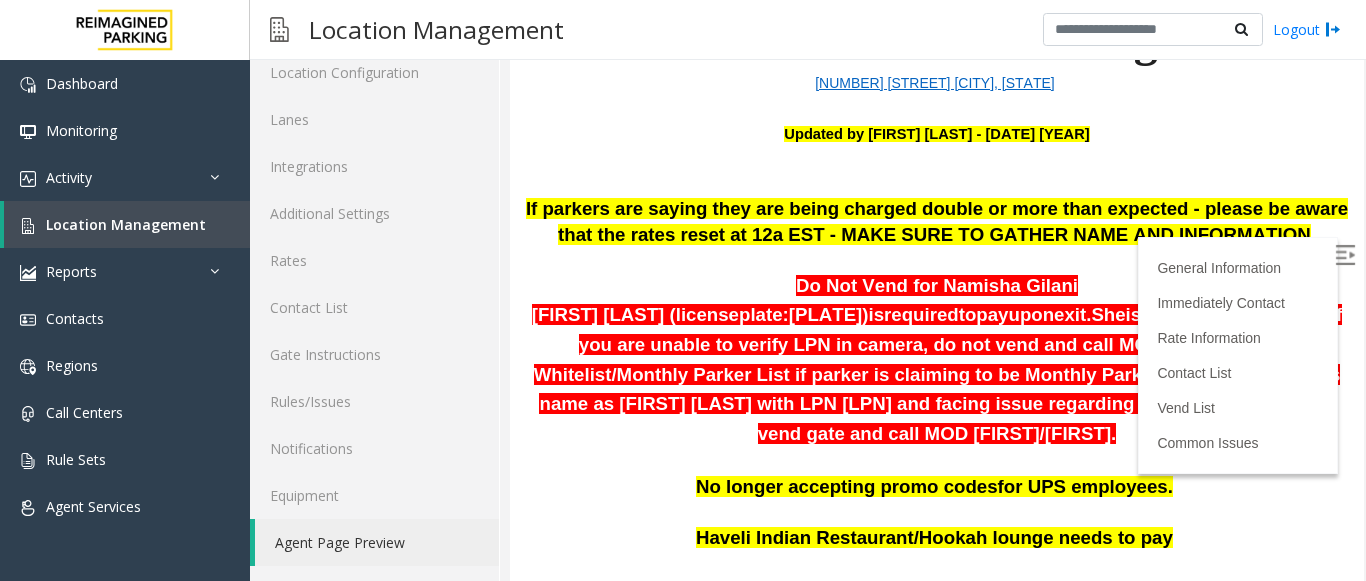 click on "Haveli Indian Restaurant/Hookah lounge needs to pay" at bounding box center [937, 539] 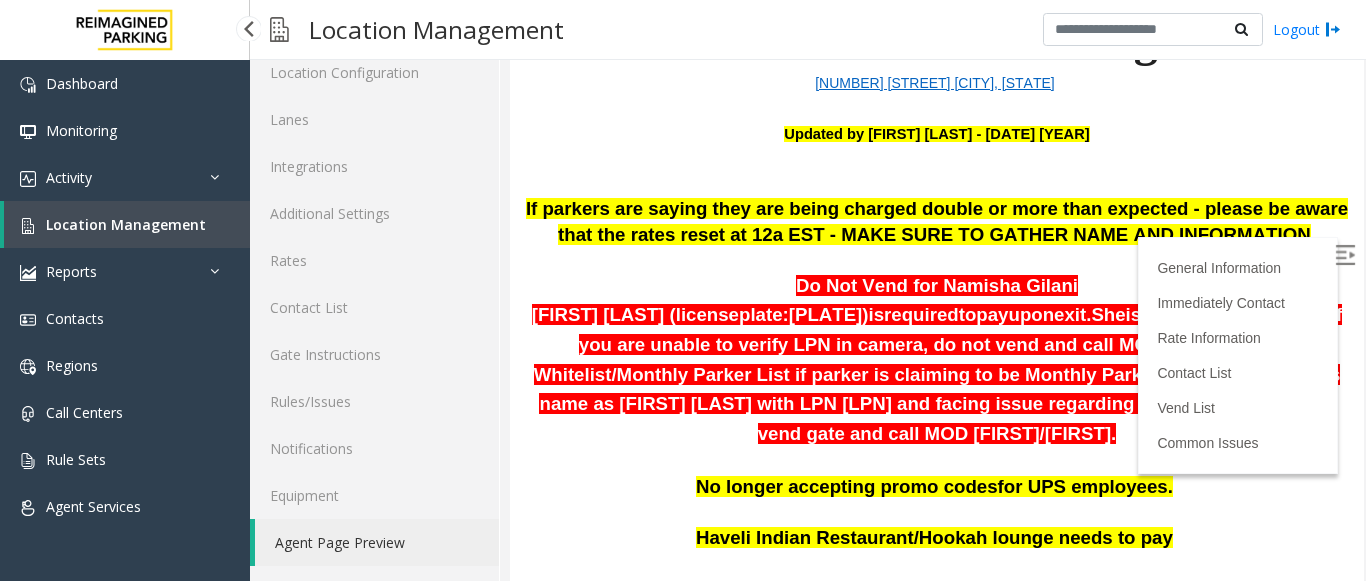 click on "Location Management" at bounding box center [126, 224] 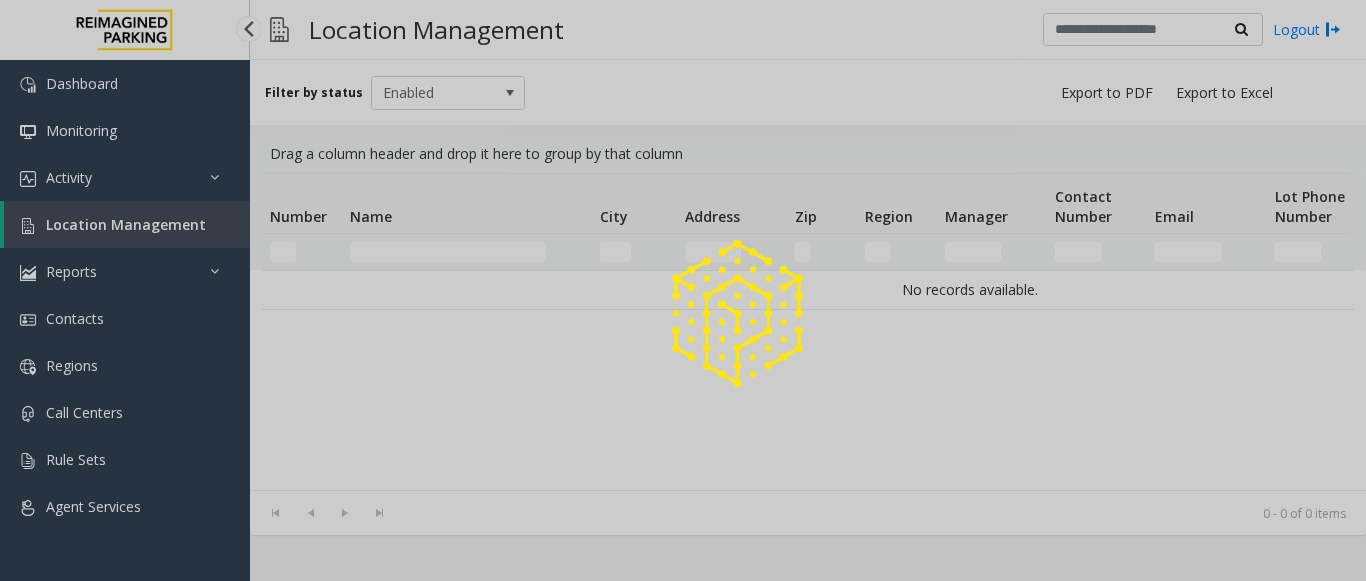 scroll, scrollTop: 0, scrollLeft: 0, axis: both 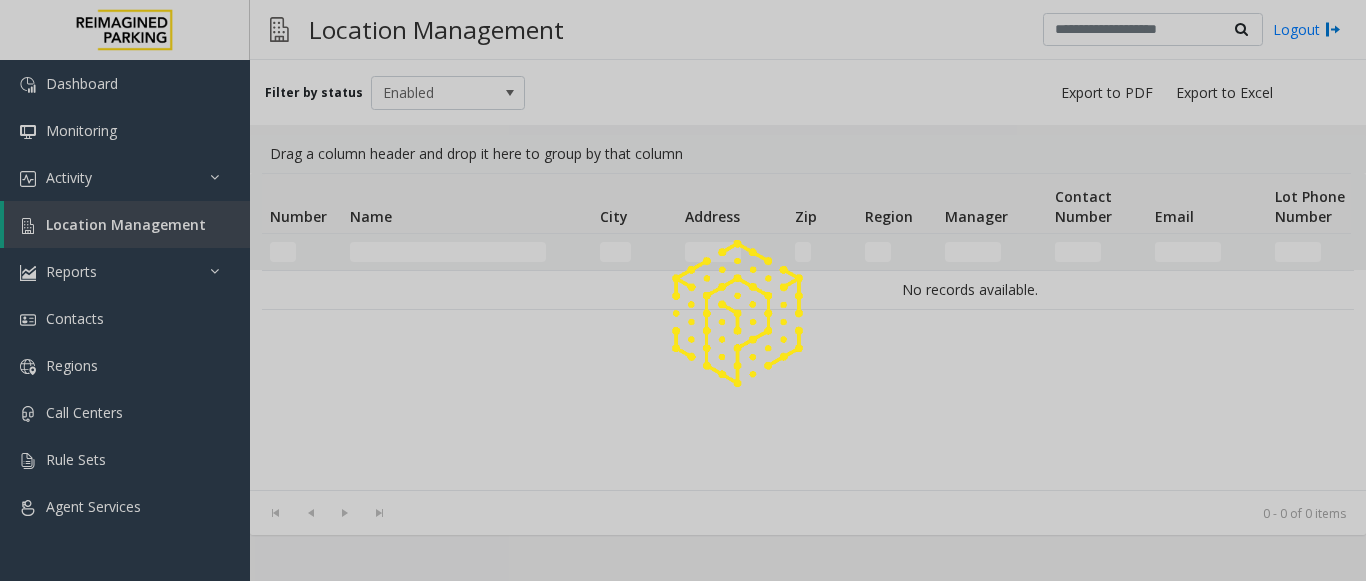 click 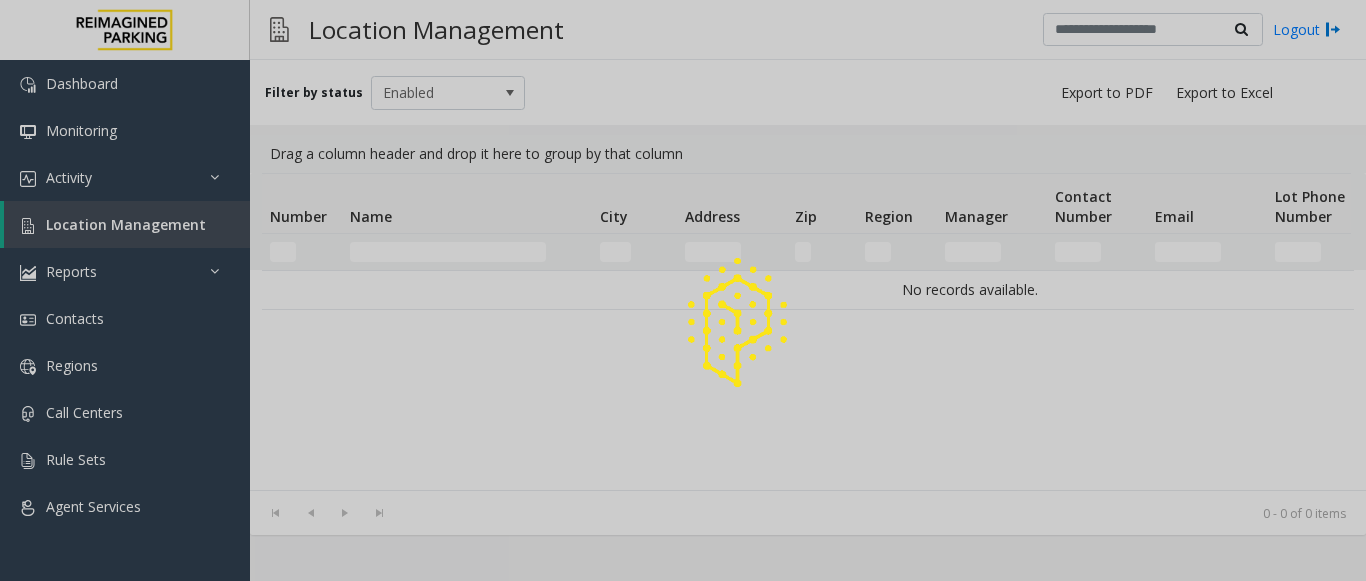 click 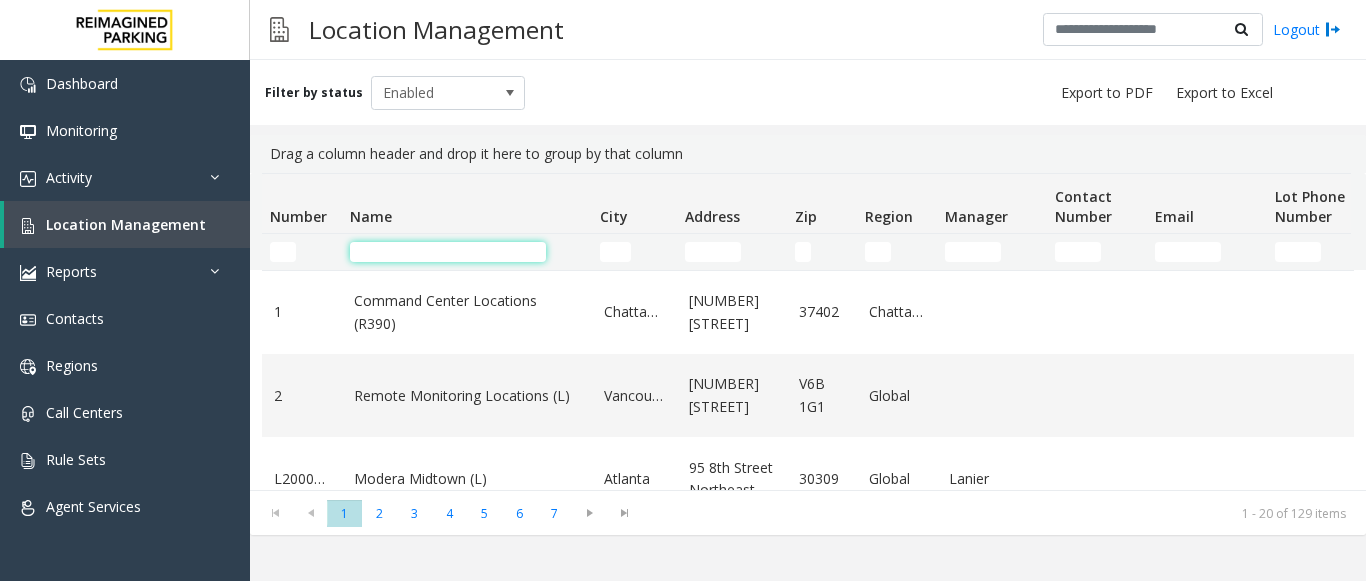 click 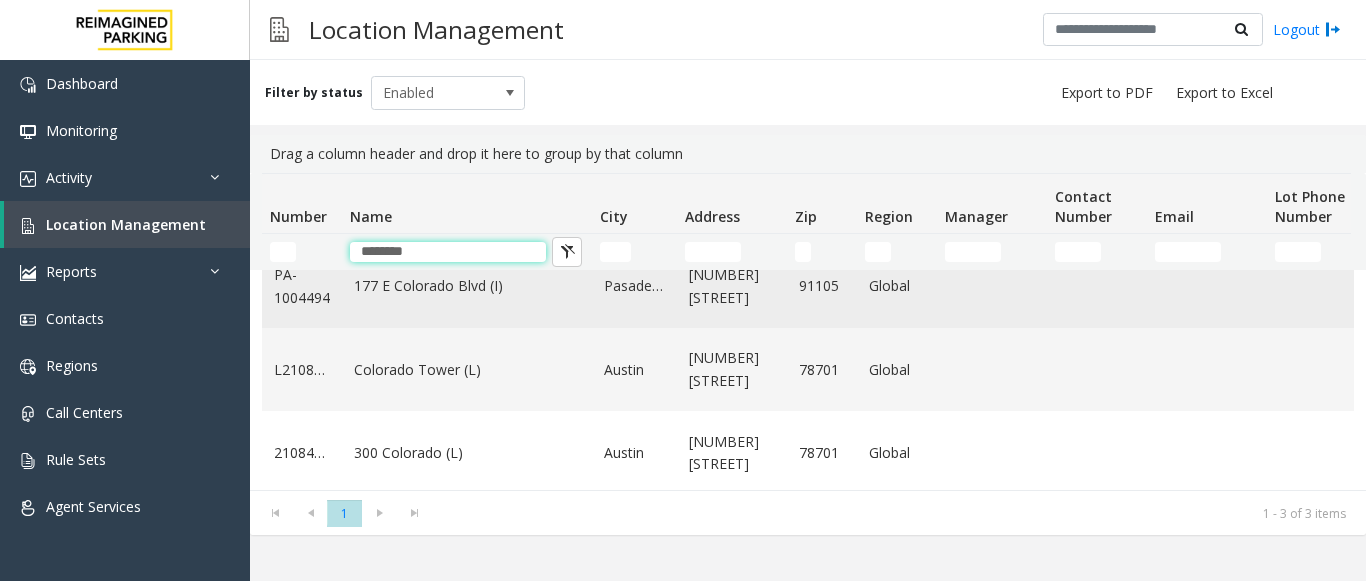 scroll, scrollTop: 47, scrollLeft: 0, axis: vertical 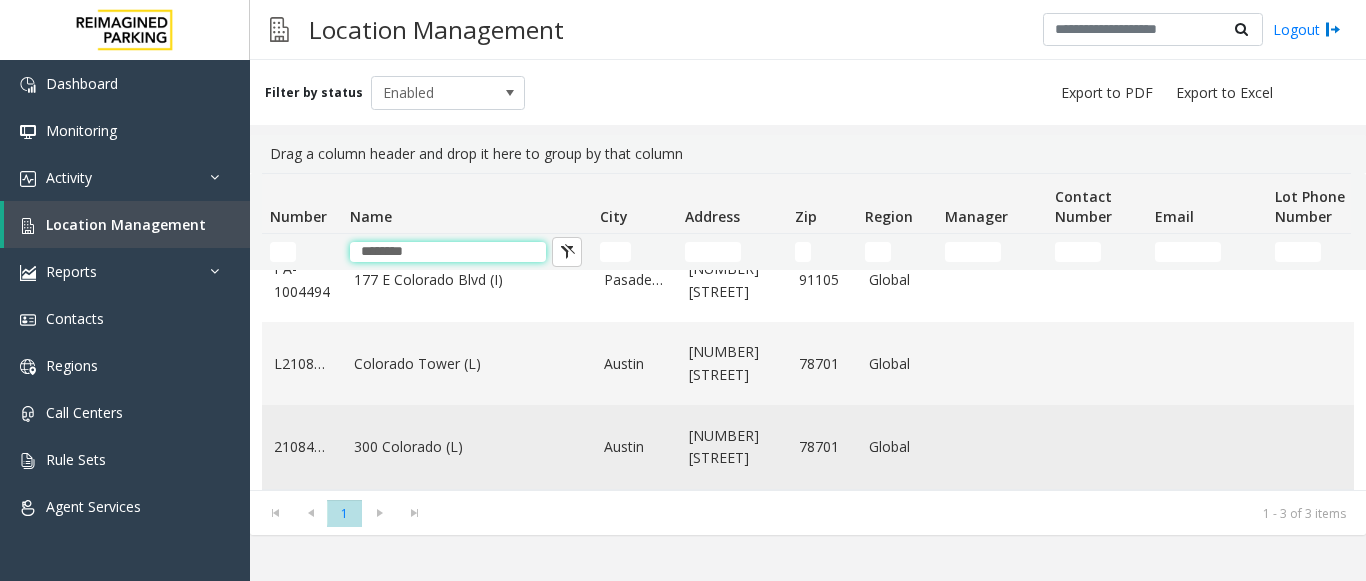 type on "********" 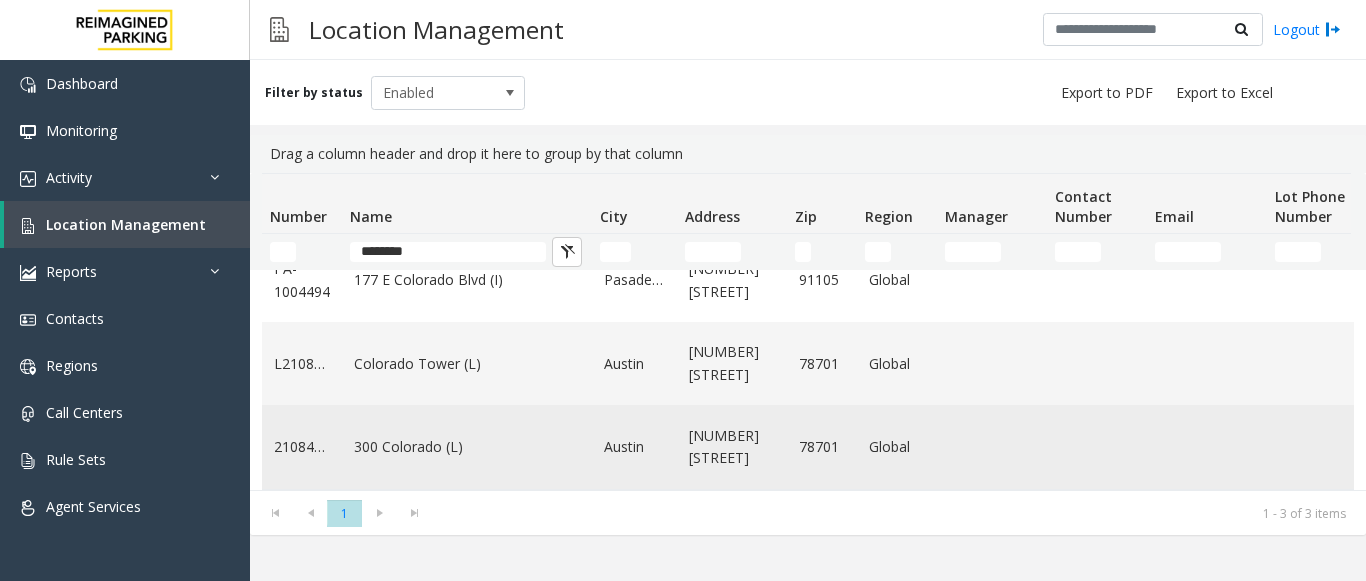 click on "300 Colorado (L)" 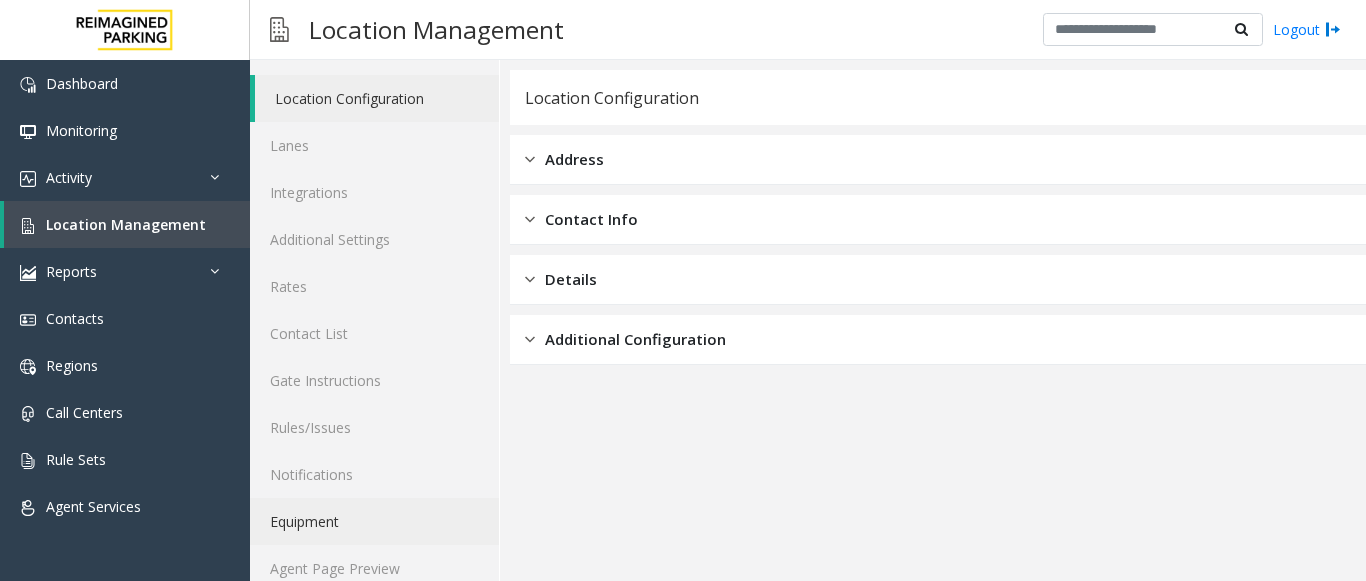 scroll, scrollTop: 78, scrollLeft: 0, axis: vertical 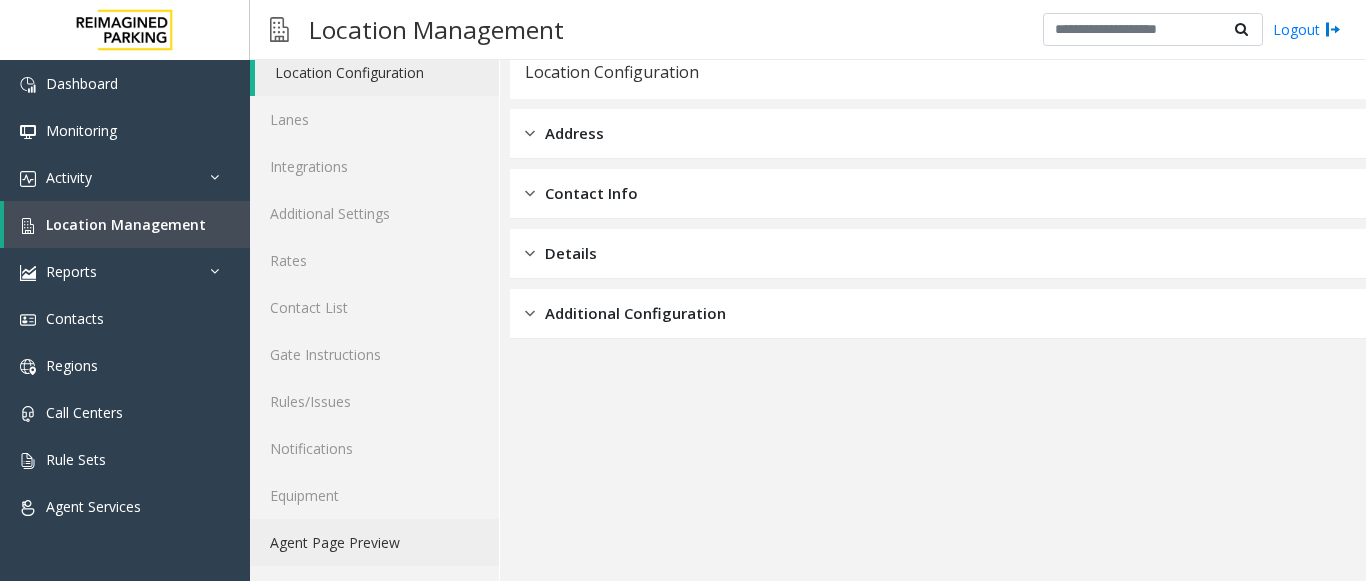 click on "Agent Page Preview" 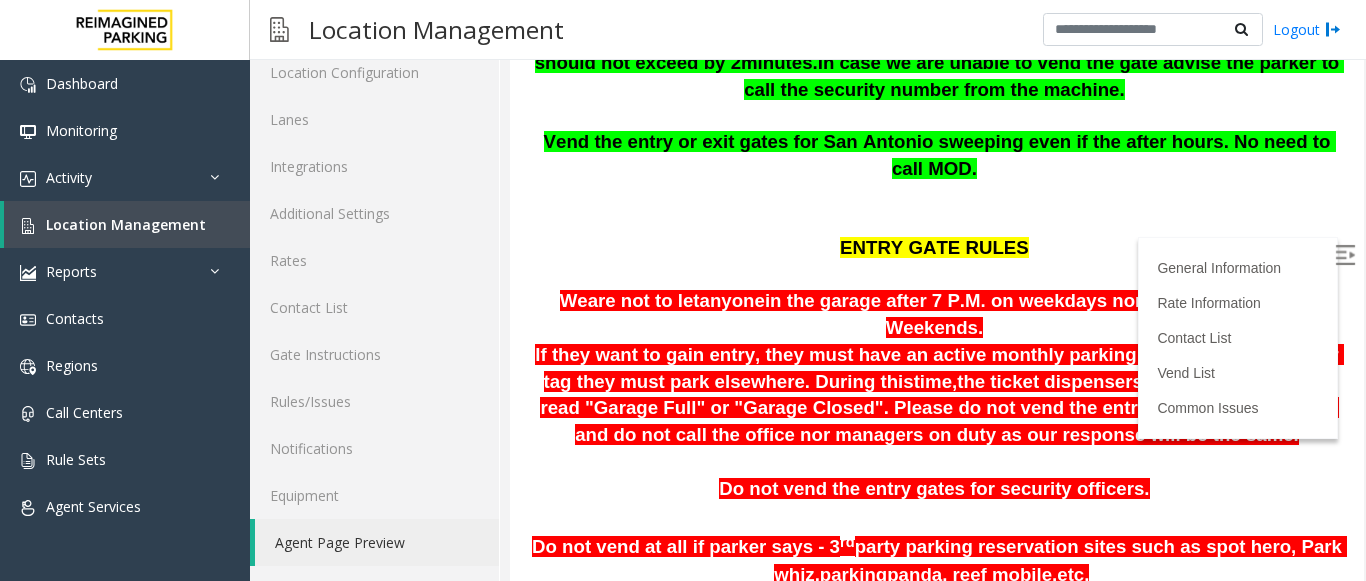 scroll, scrollTop: 400, scrollLeft: 0, axis: vertical 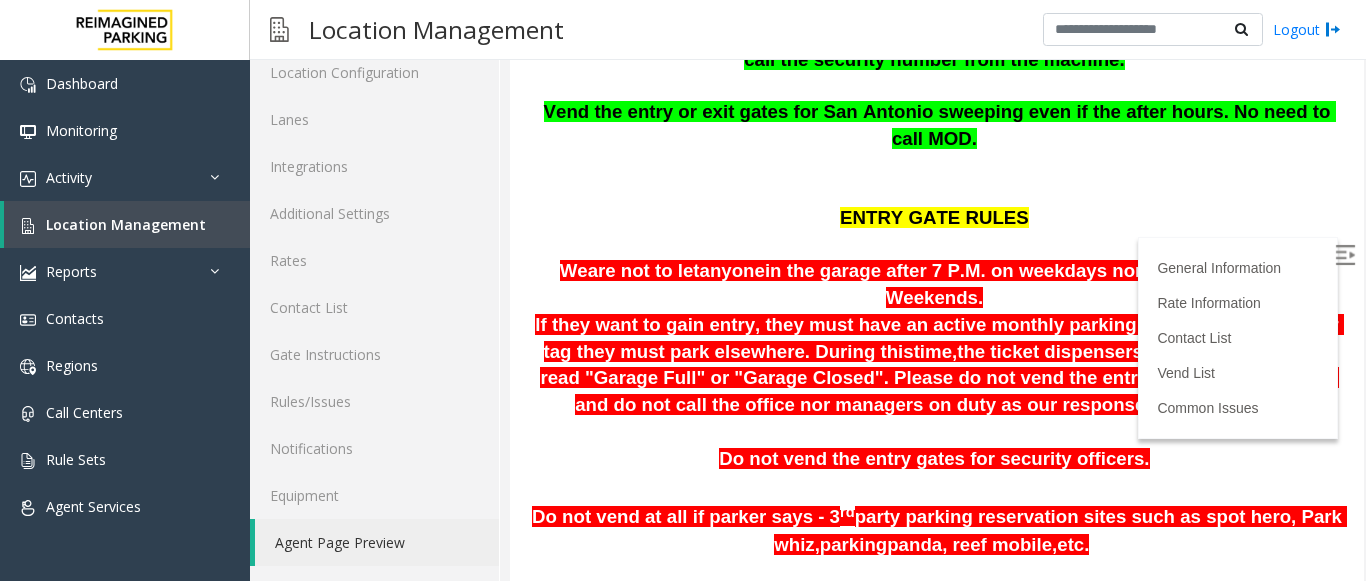 click at bounding box center (1345, 255) 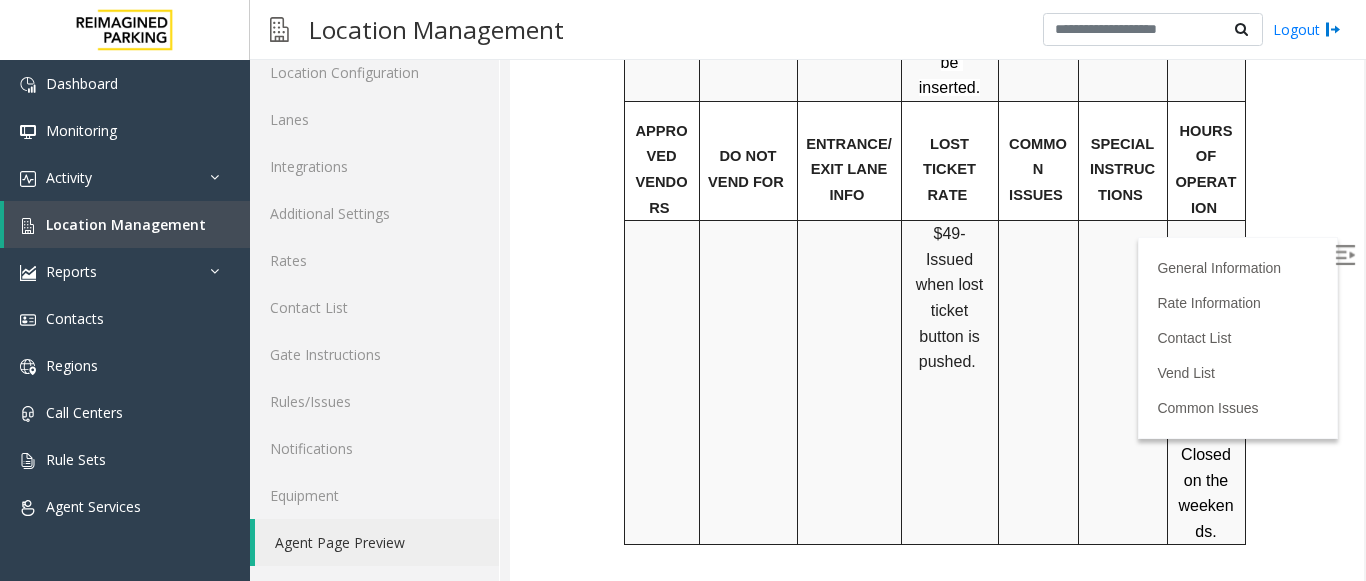 scroll, scrollTop: 1600, scrollLeft: 0, axis: vertical 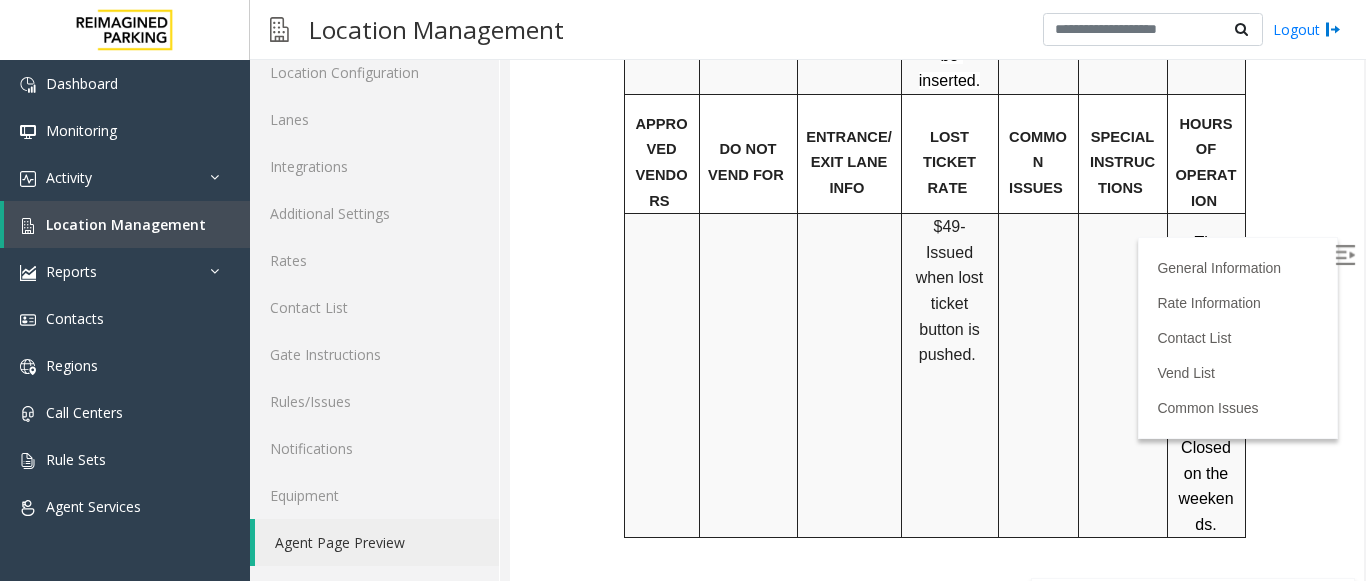 drag, startPoint x: 1167, startPoint y: 229, endPoint x: 1212, endPoint y: 263, distance: 56.400356 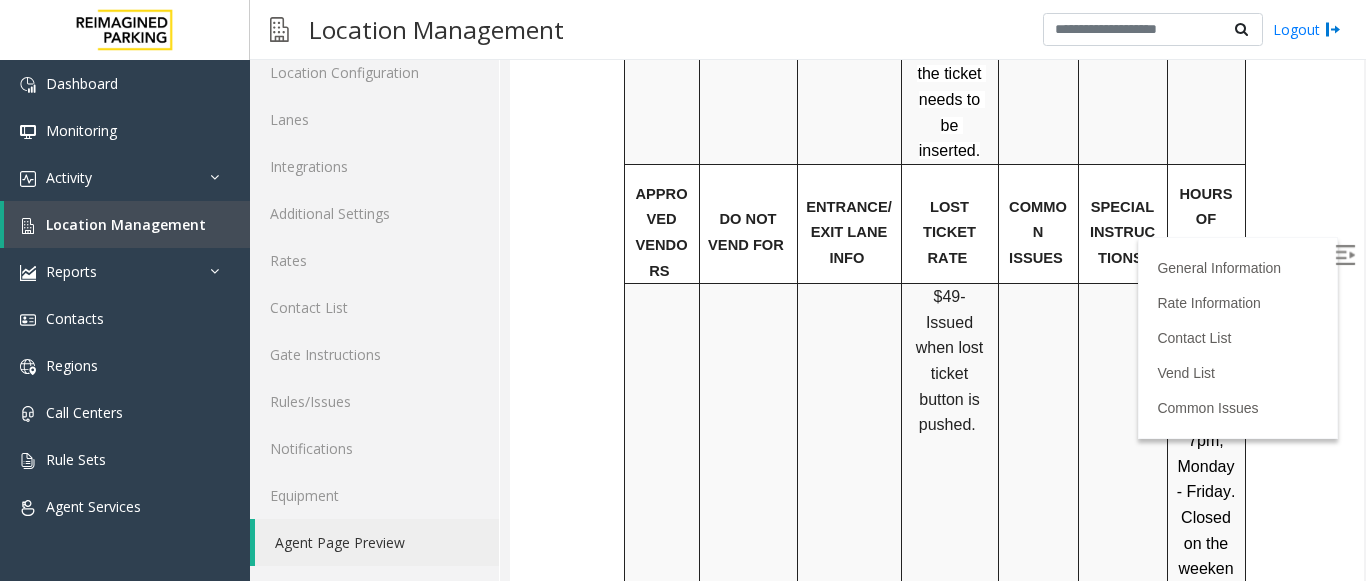 scroll, scrollTop: 1500, scrollLeft: 0, axis: vertical 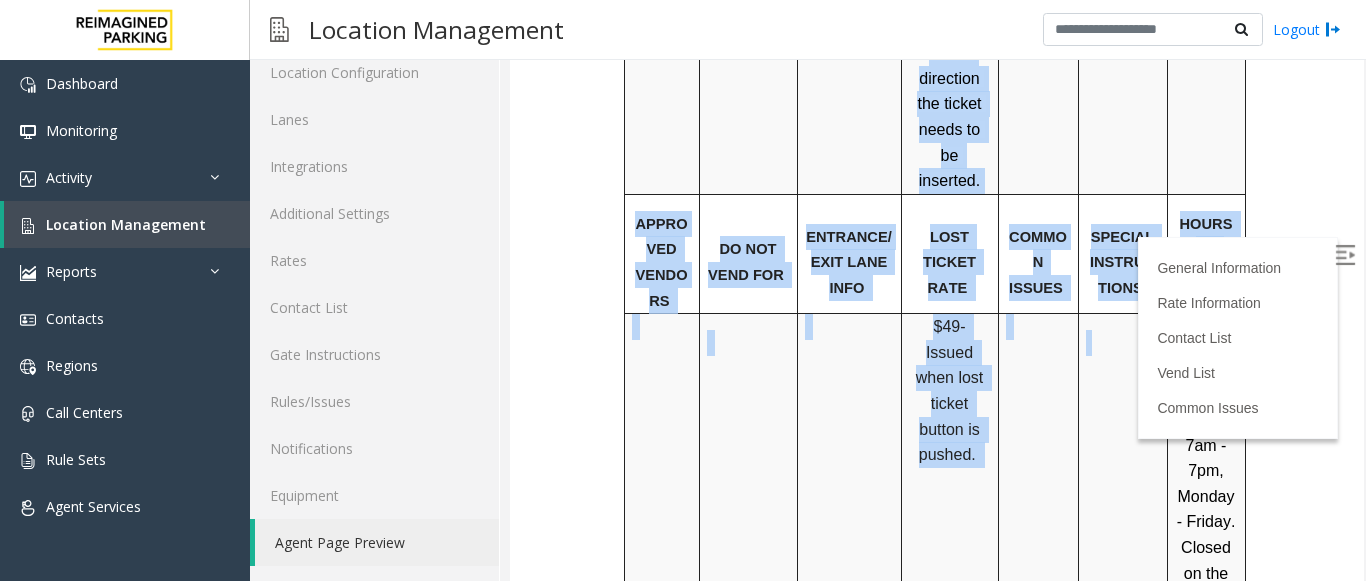 drag, startPoint x: 1171, startPoint y: 333, endPoint x: 1224, endPoint y: 365, distance: 61.91123 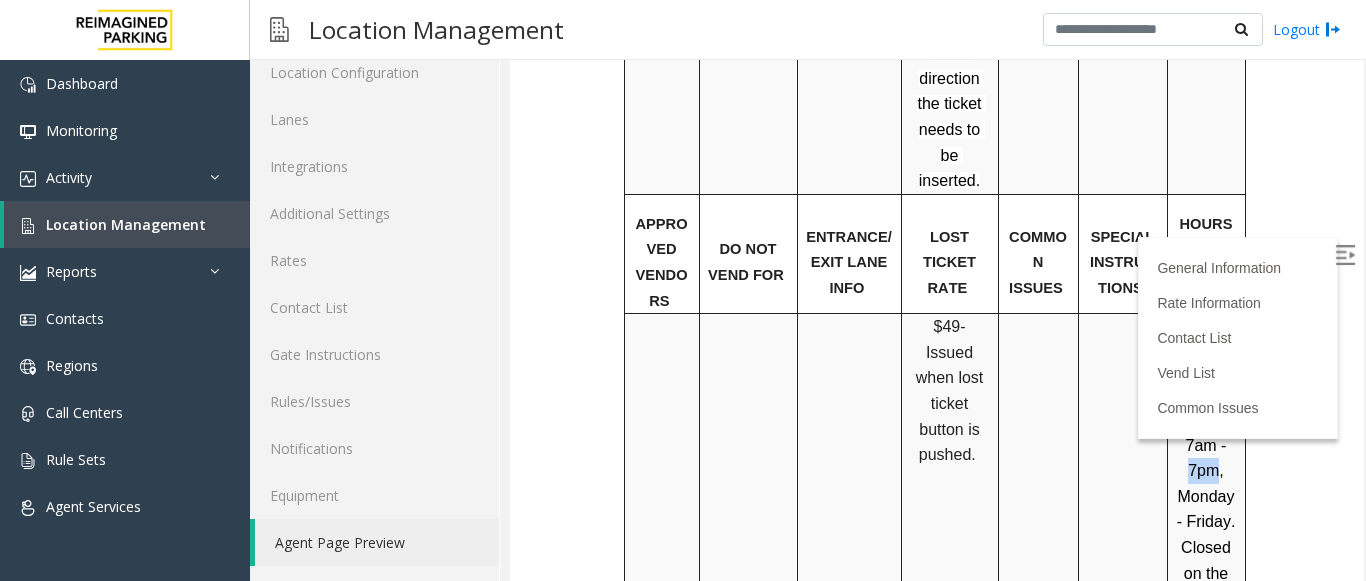 drag, startPoint x: 1170, startPoint y: 361, endPoint x: 1200, endPoint y: 361, distance: 30 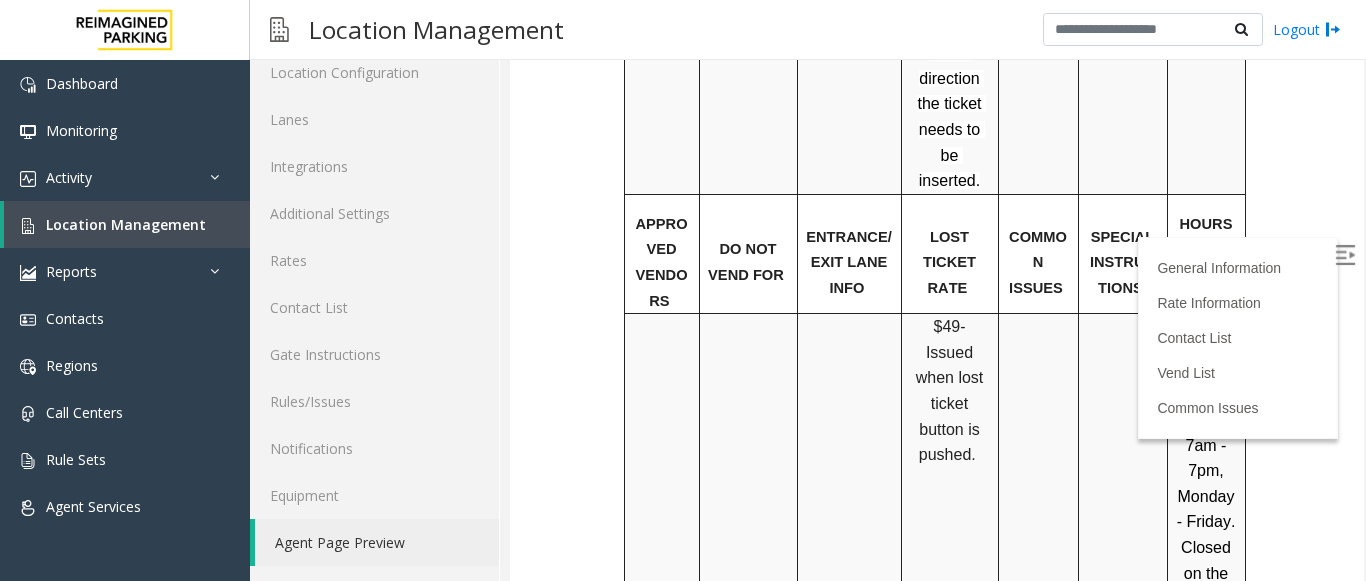 click on "The garage is open from 7am - 7pm, Monday - Friday. Closed on the weekends." at bounding box center (1208, 483) 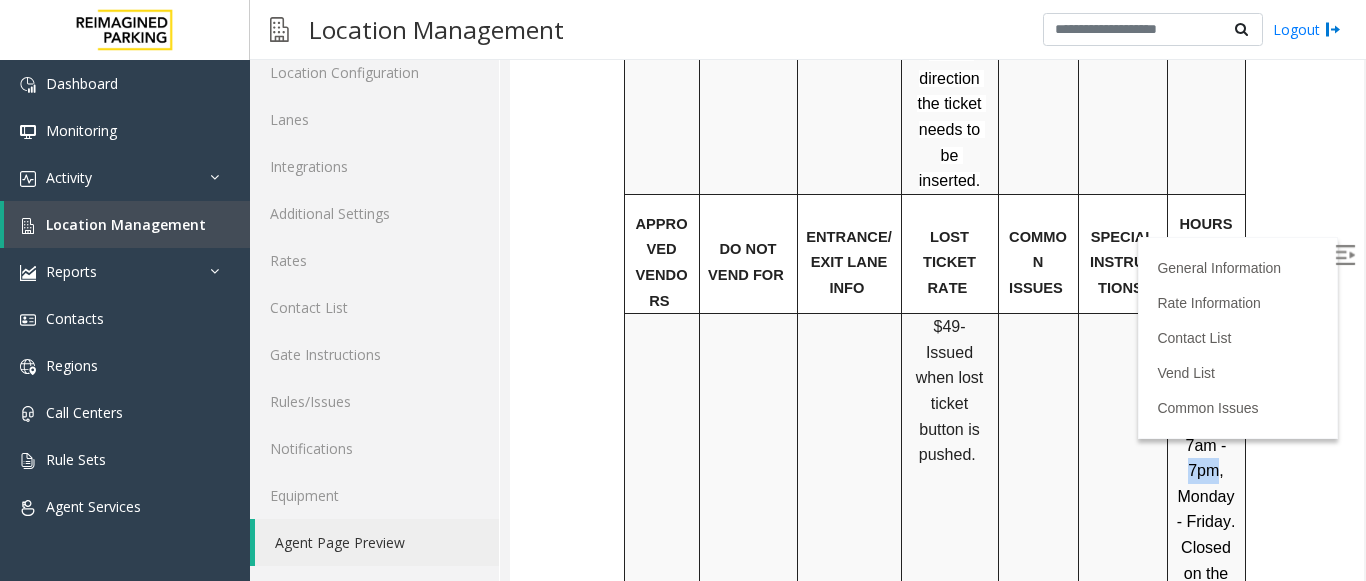drag, startPoint x: 1170, startPoint y: 355, endPoint x: 1200, endPoint y: 370, distance: 33.54102 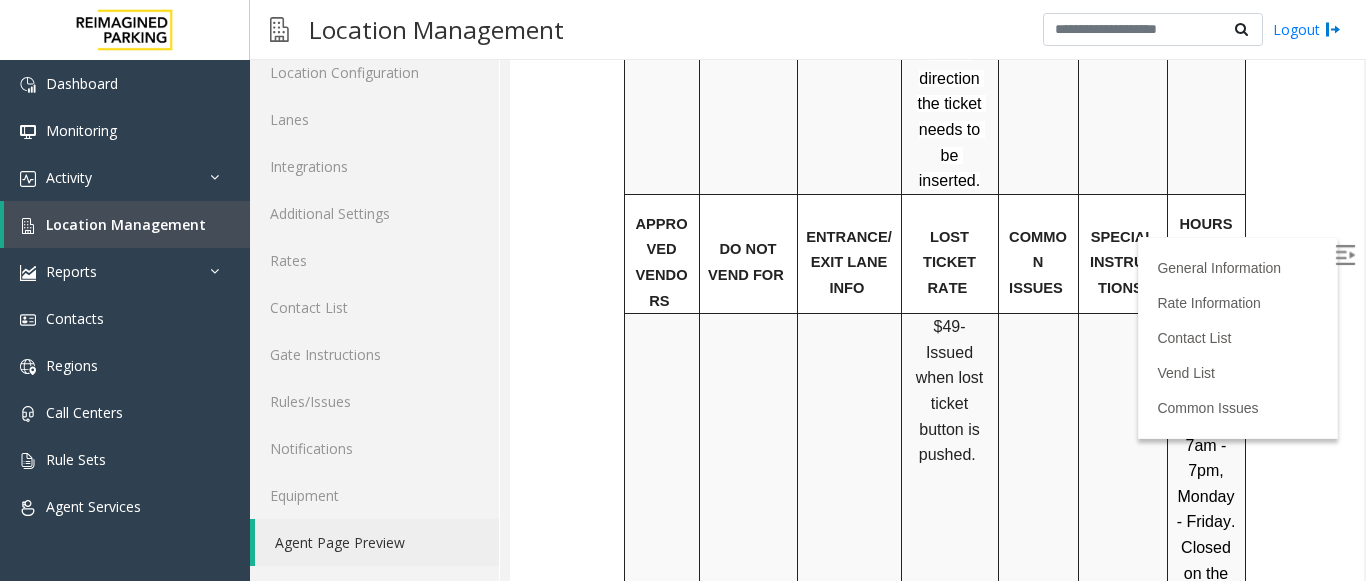 click on "The garage is open from 7am - 7pm, Monday - Friday. Closed on the weekends." at bounding box center [1206, 483] 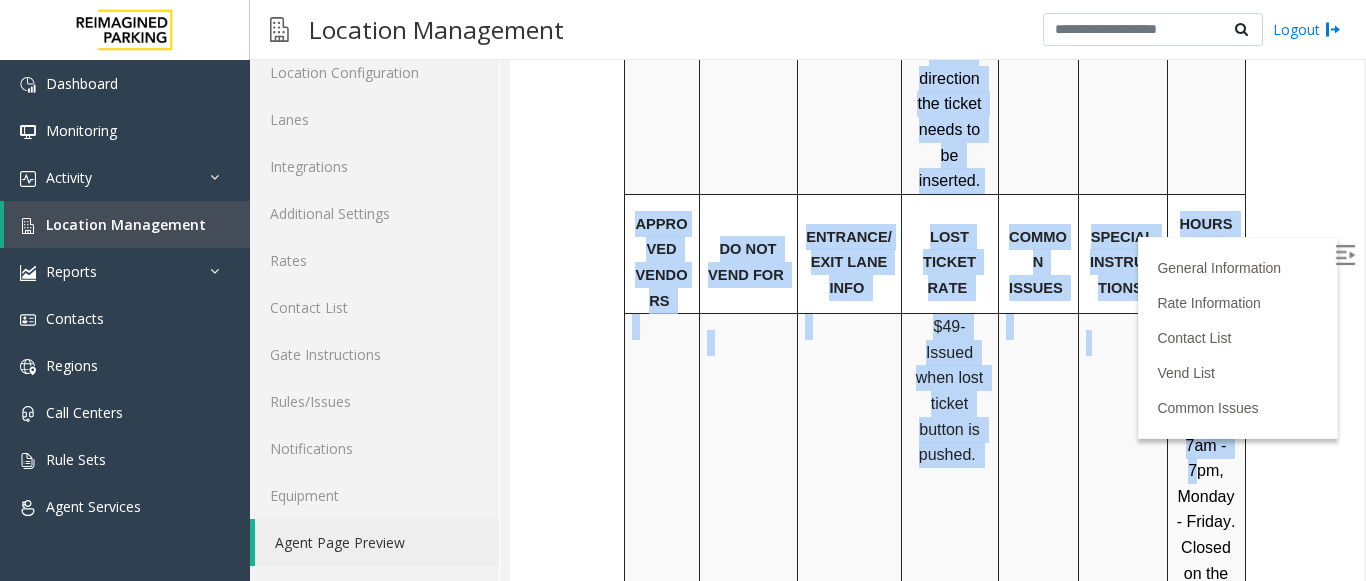 drag, startPoint x: 1181, startPoint y: 356, endPoint x: 1234, endPoint y: 355, distance: 53.009434 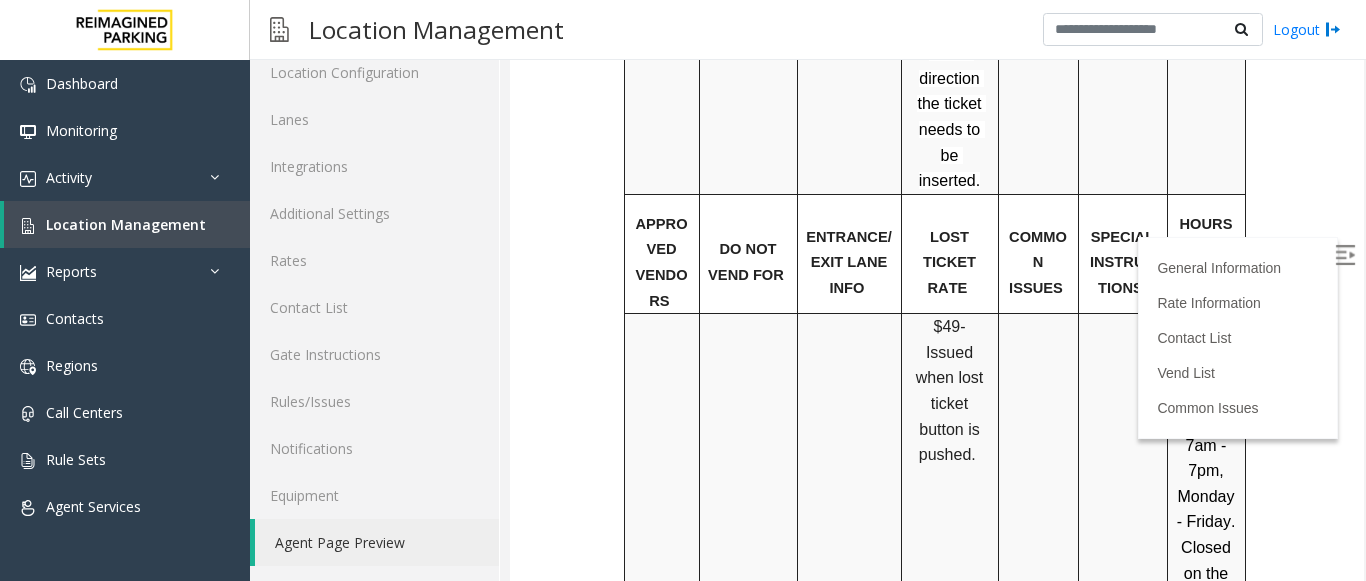 click on "The garage is open from 7am - 7pm, Monday - Friday. Closed on the weekends." at bounding box center [1208, 483] 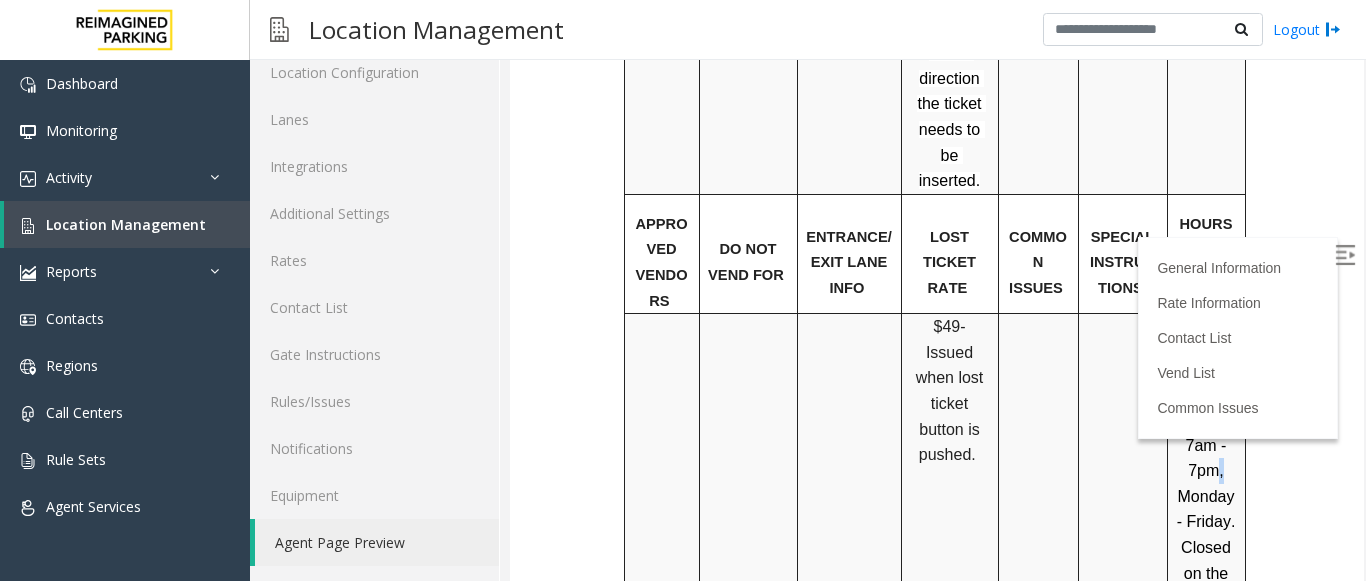 click on "The garage is open from 7am - 7pm, Monday - Friday. Closed on the weekends." at bounding box center [1206, 483] 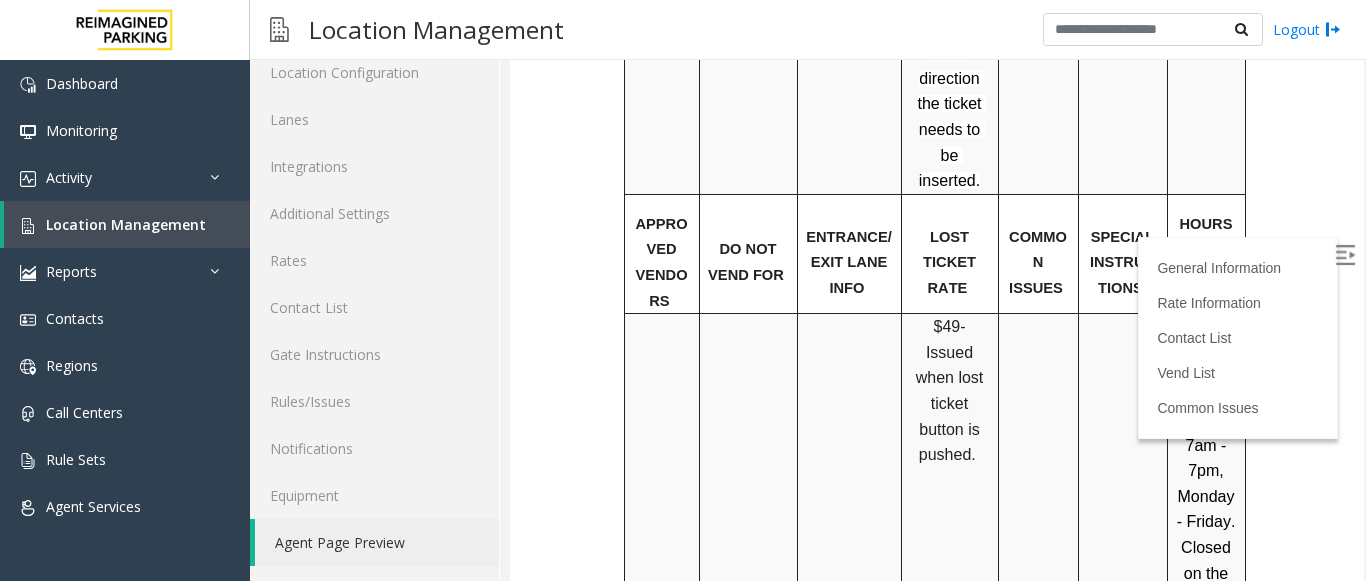 drag, startPoint x: 1160, startPoint y: 491, endPoint x: 1221, endPoint y: 486, distance: 61.204575 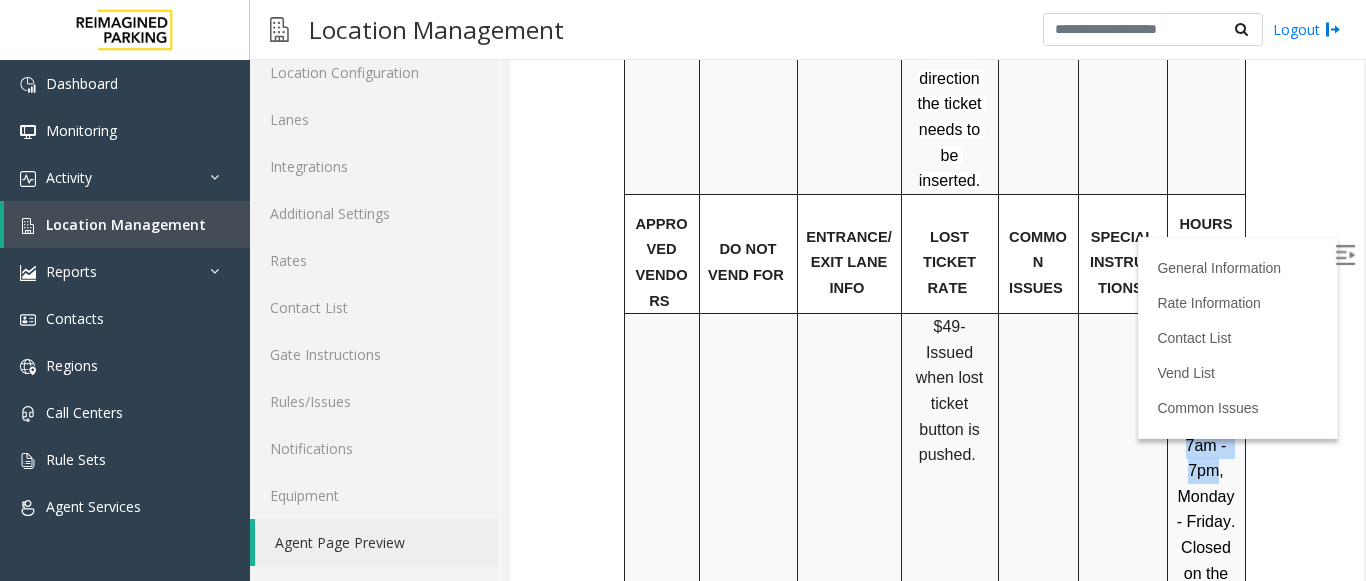 drag, startPoint x: 1169, startPoint y: 328, endPoint x: 1202, endPoint y: 359, distance: 45.276924 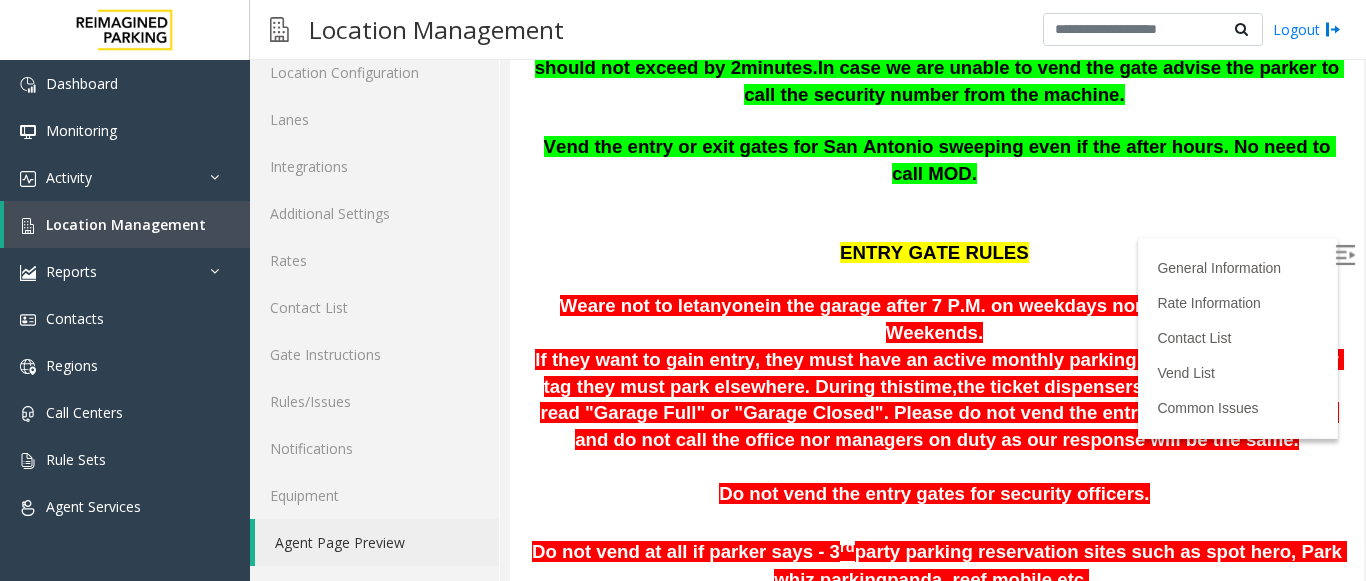scroll, scrollTop: 400, scrollLeft: 0, axis: vertical 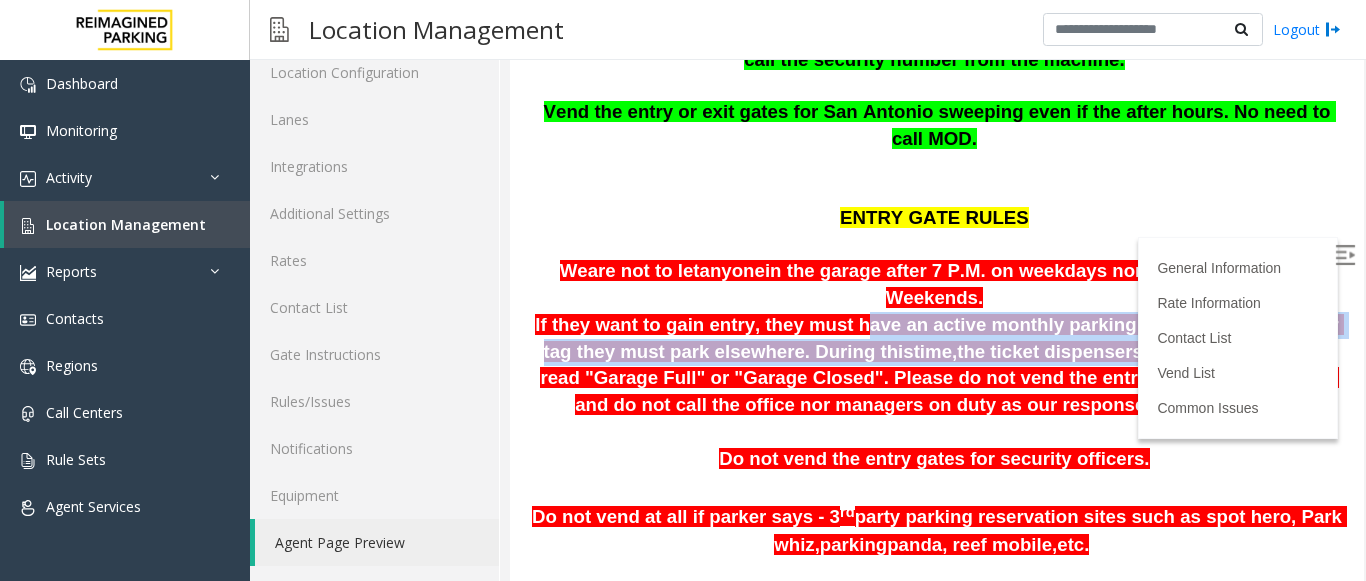 drag, startPoint x: 828, startPoint y: 279, endPoint x: 1027, endPoint y: 287, distance: 199.16074 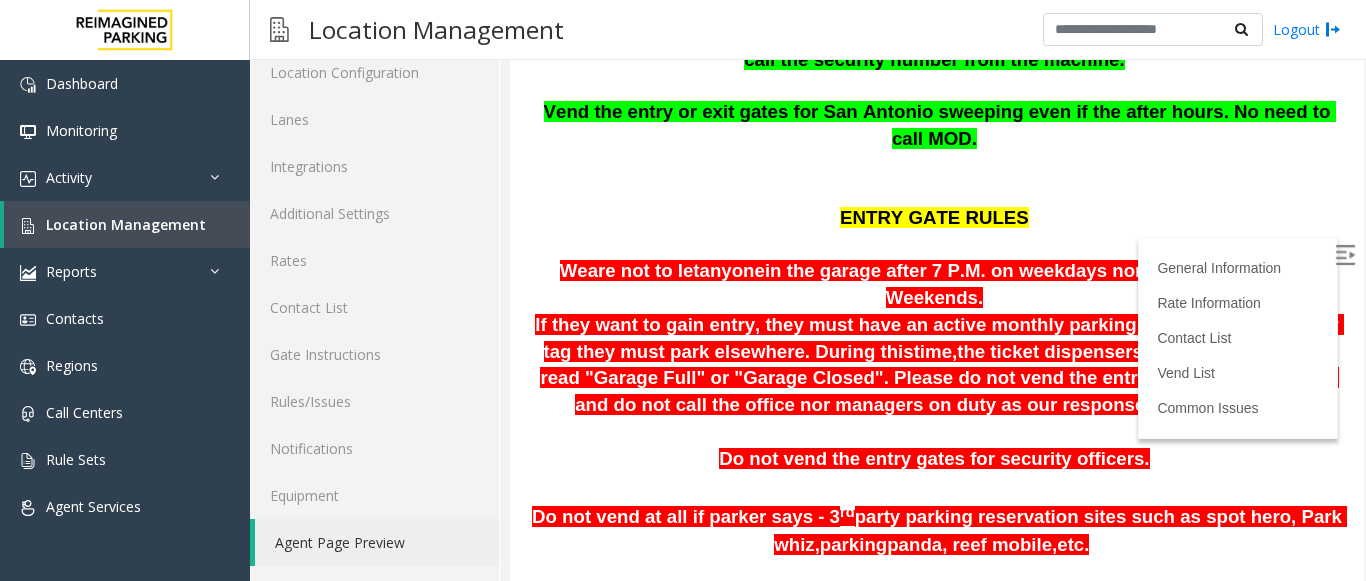 click on "the ticket dispensers are disabled and will read "Garage Full" or "Garage Closed". Please do not vend the entry gate to let anyone in and do not call the office nor managers on duty as our response will be the same" at bounding box center (939, 378) 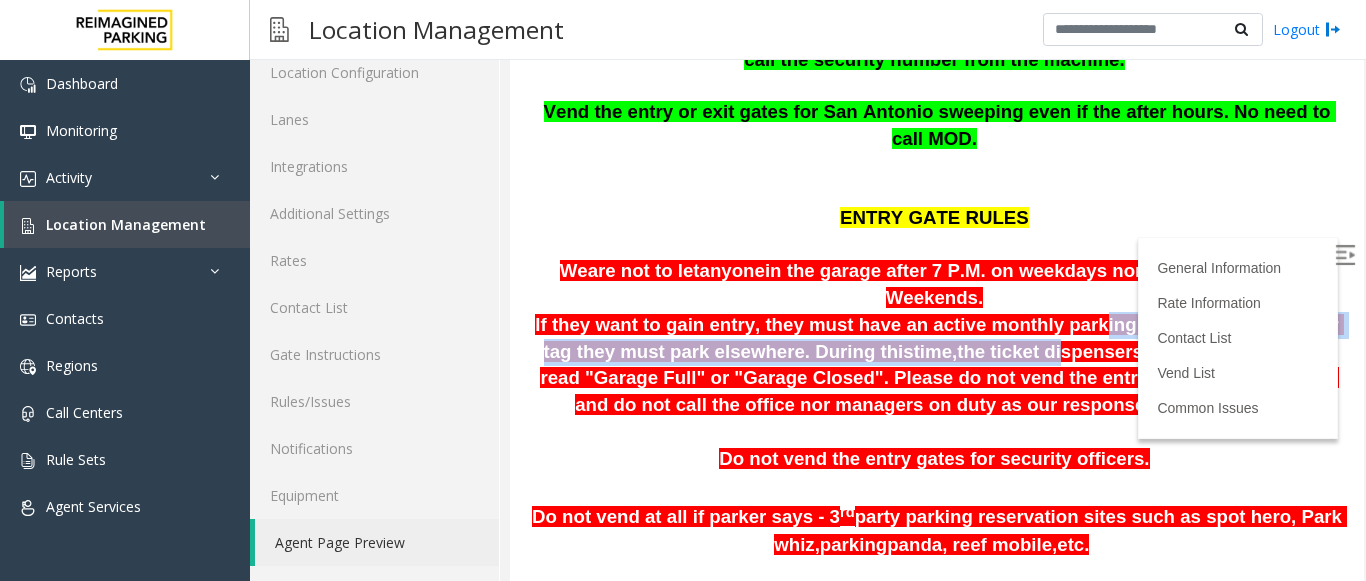 drag, startPoint x: 1038, startPoint y: 279, endPoint x: 926, endPoint y: 298, distance: 113.600174 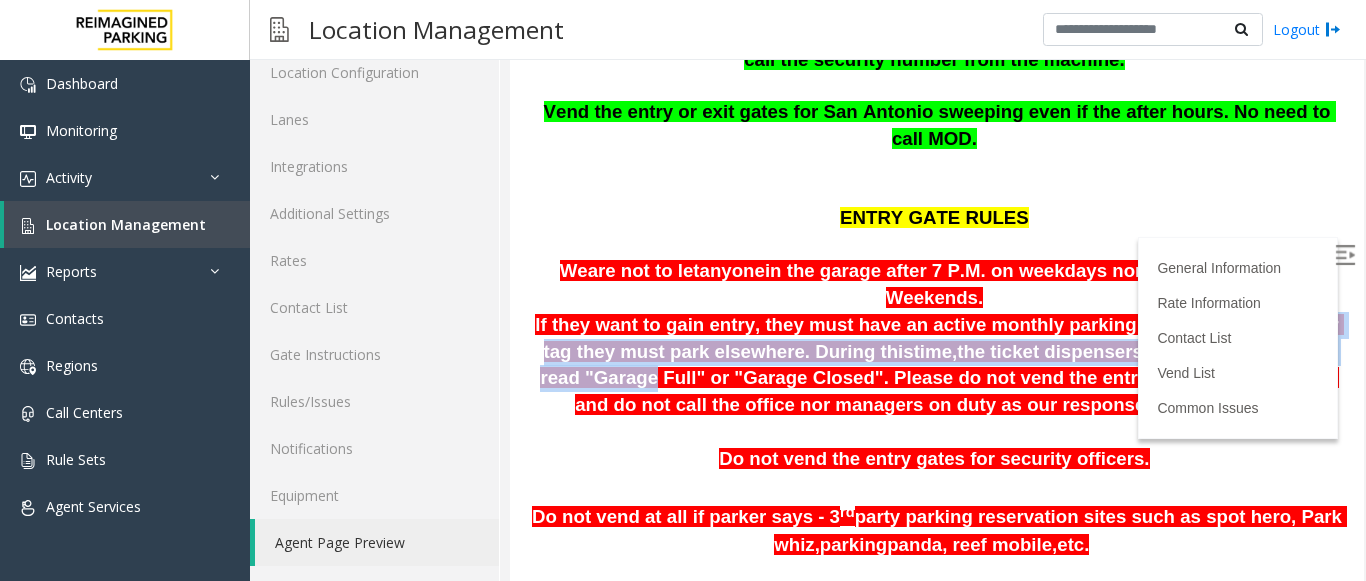 drag, startPoint x: 1098, startPoint y: 277, endPoint x: 1135, endPoint y: 291, distance: 39.56008 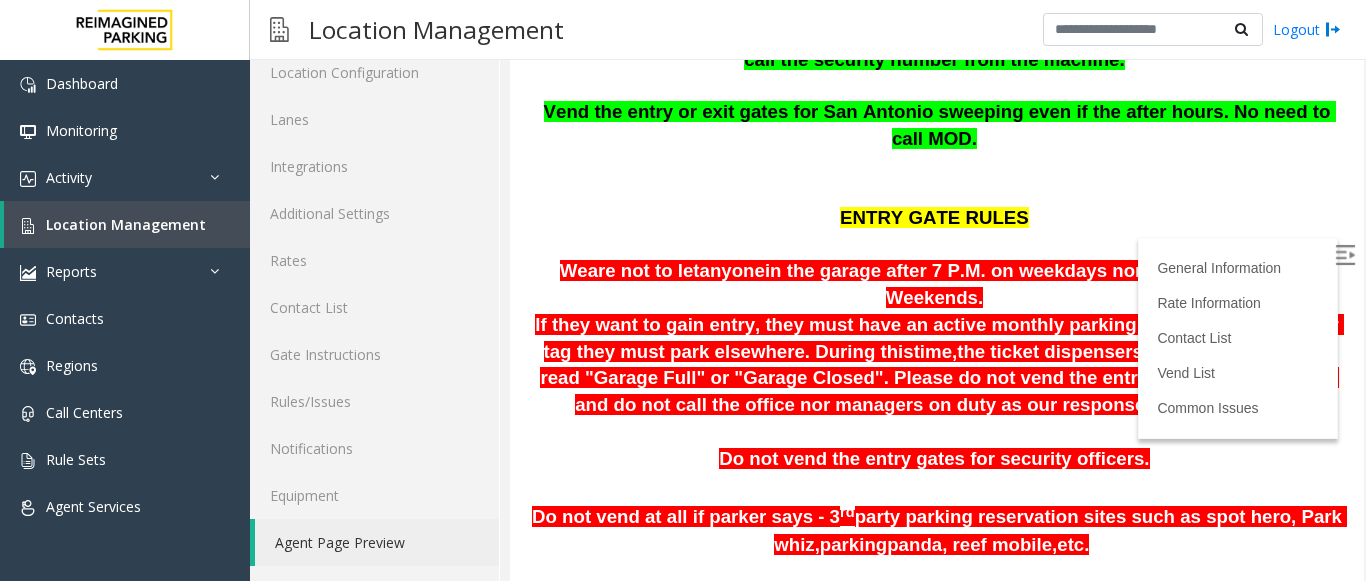 click on "If they want to gain entry, they must have an active monthly parking tag, if they forget their tag they must park elsewhere. During this" at bounding box center (939, 338) 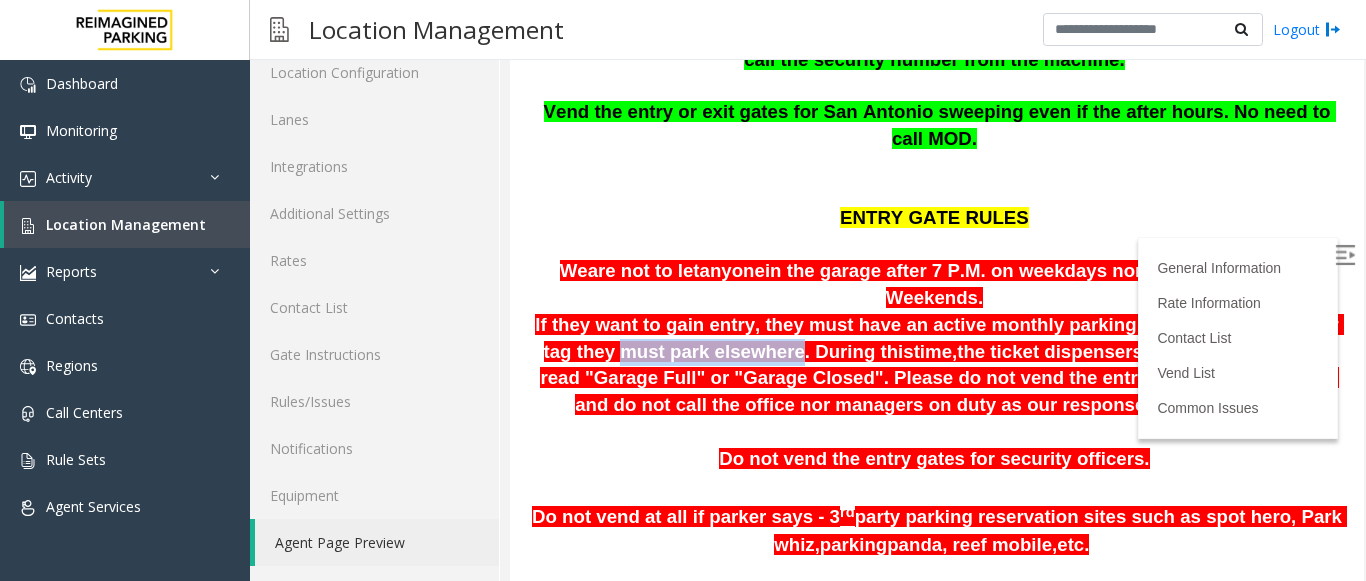 drag, startPoint x: 696, startPoint y: 308, endPoint x: 531, endPoint y: 286, distance: 166.4602 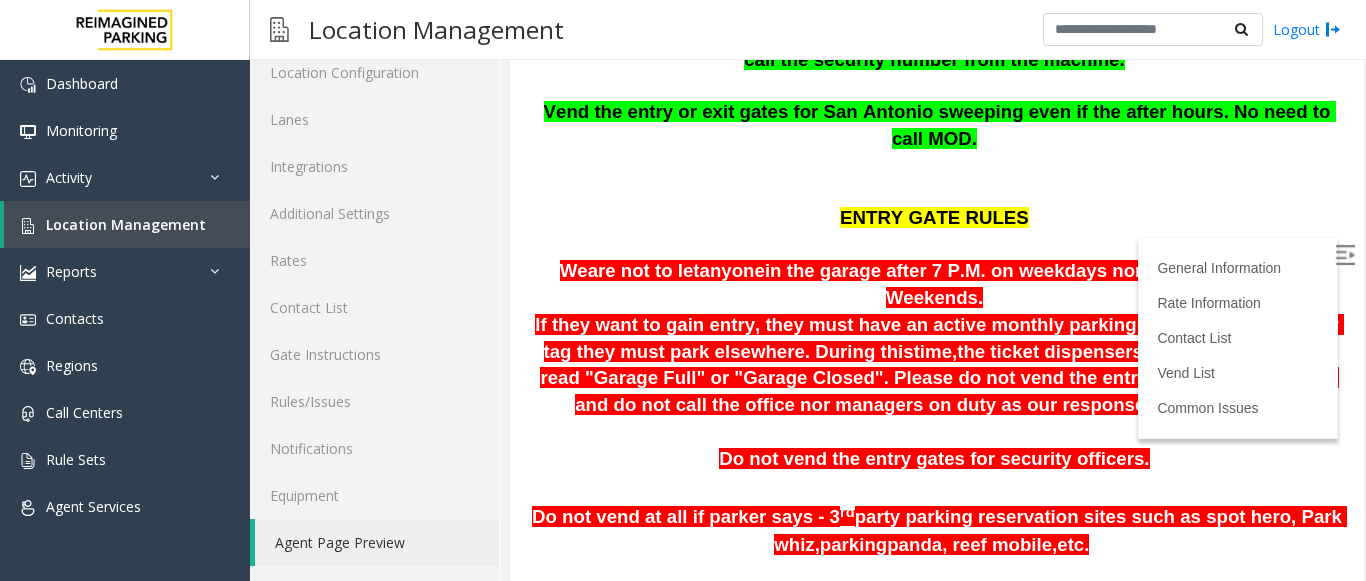 click on "If they want to gain entry, they must have an active monthly parking tag, if they forget their tag they must park elsewhere. During this  time,  the ticket dispensers are disabled and will read "Garage Full" or "Garage Closed". Please do not vend the entry gate to let anyone in and do not call the office nor managers on duty as our response will be the same ." at bounding box center [937, 365] 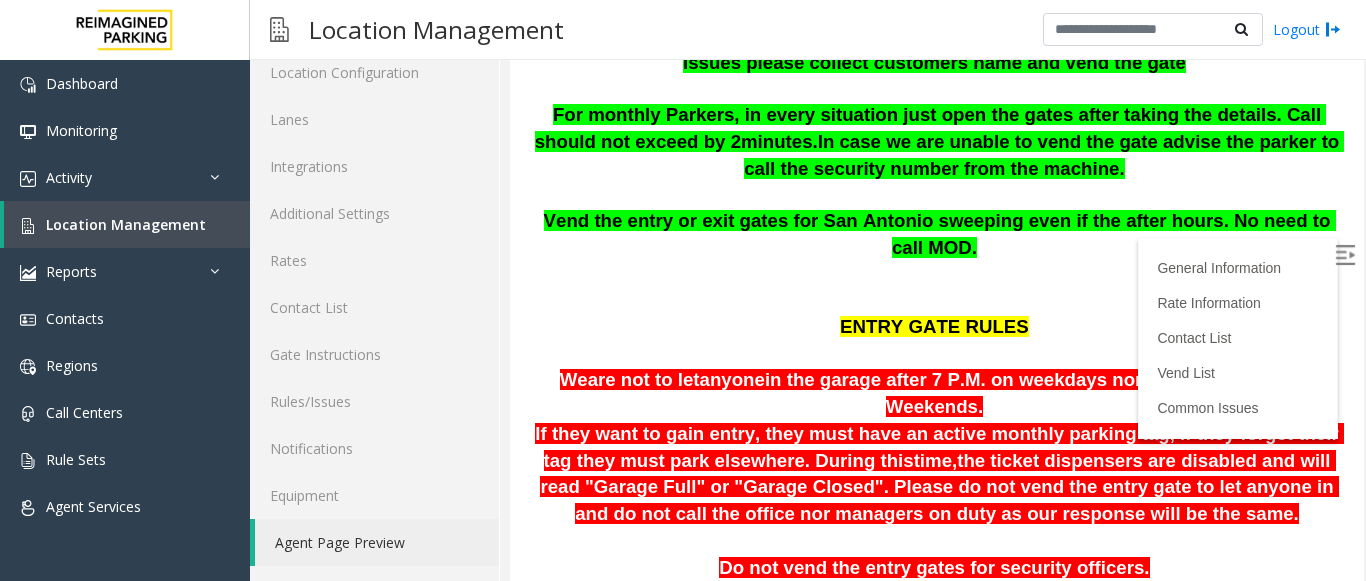 scroll, scrollTop: 200, scrollLeft: 0, axis: vertical 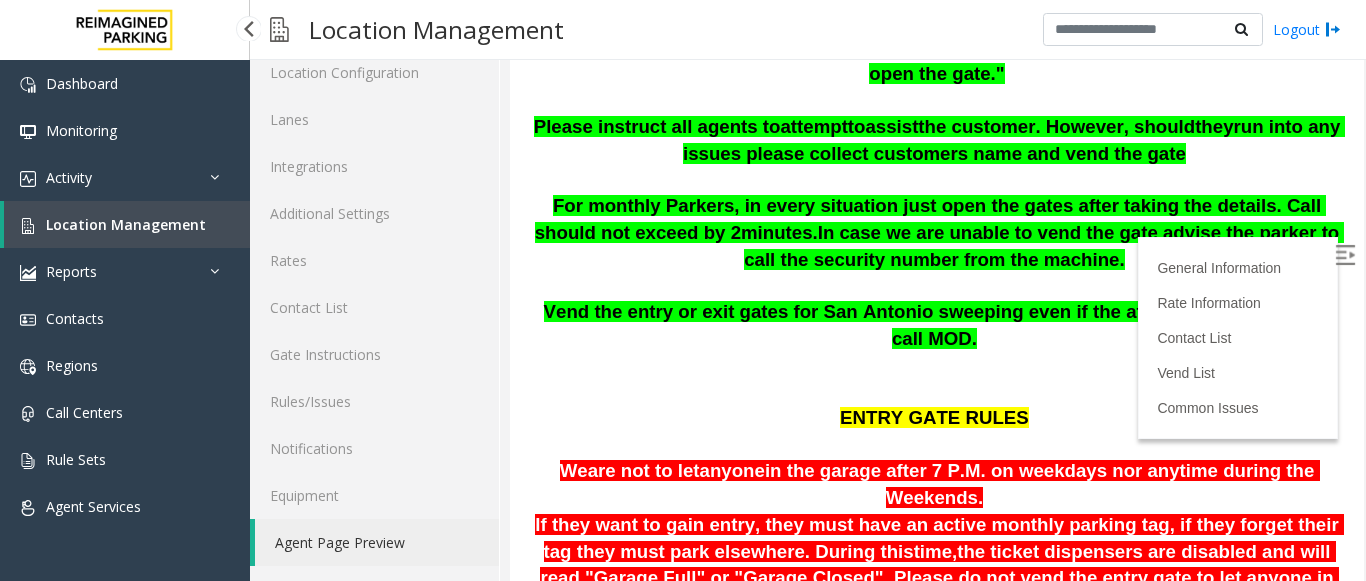 click on "Location Management" at bounding box center (126, 224) 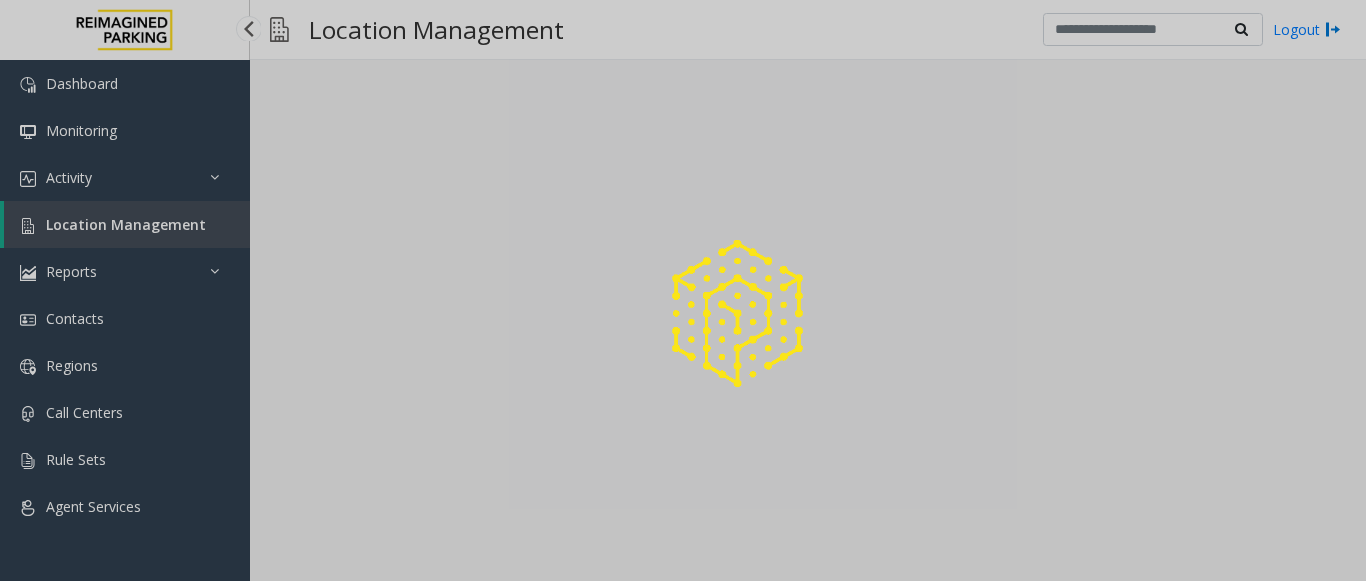 scroll, scrollTop: 0, scrollLeft: 0, axis: both 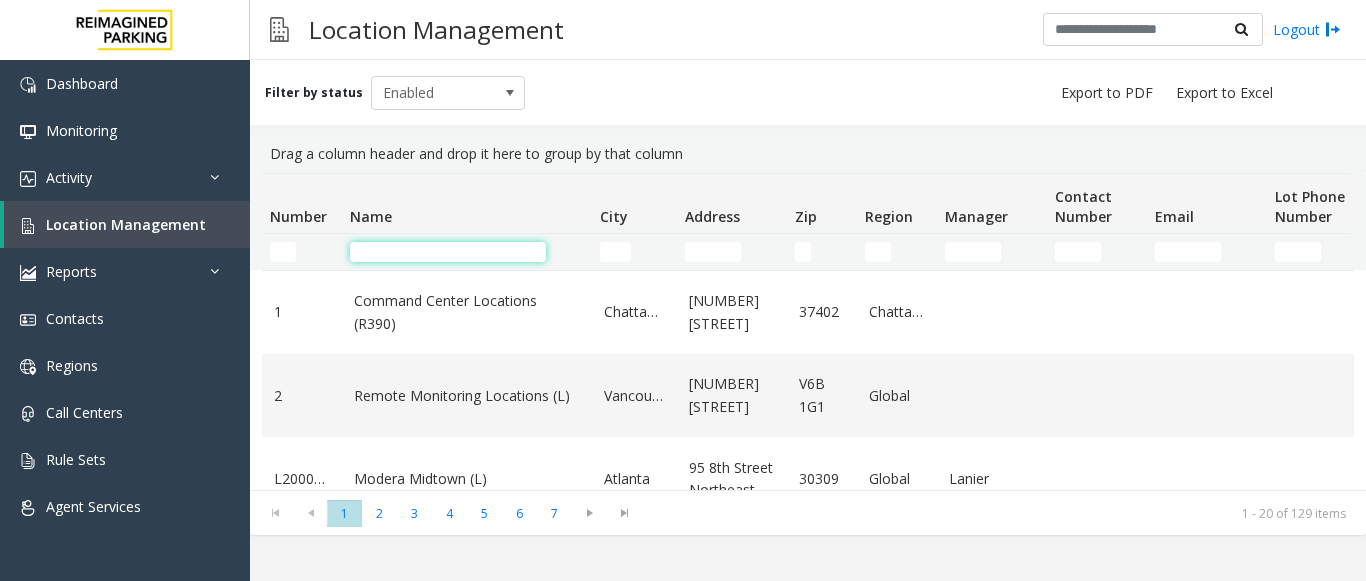 click 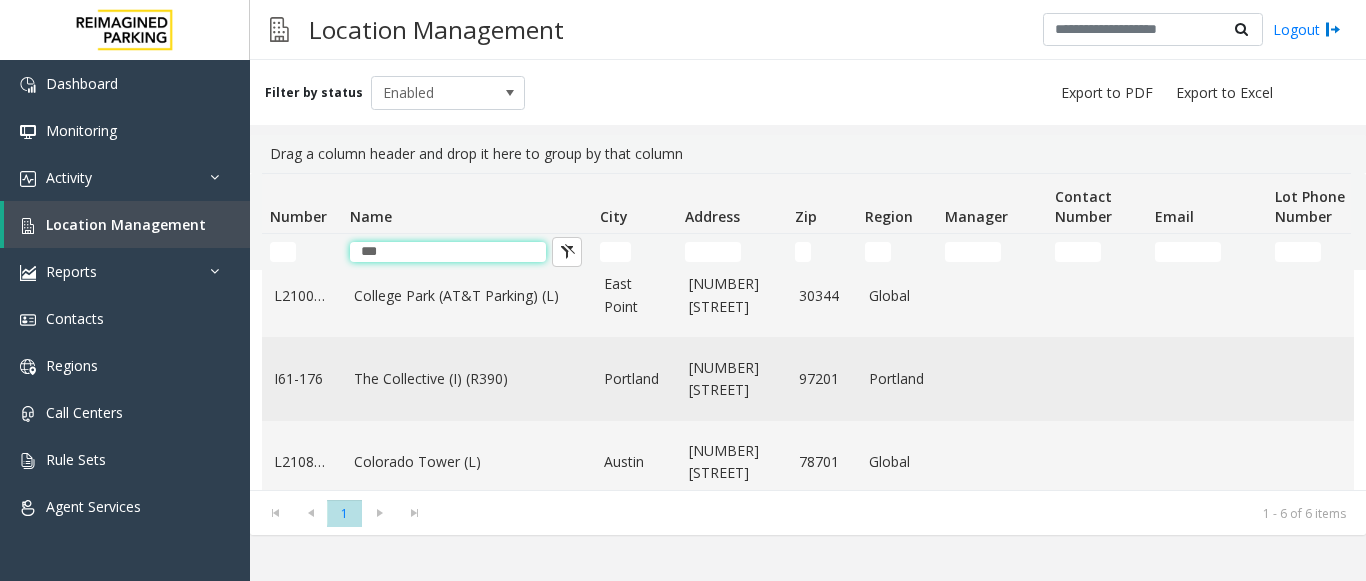scroll, scrollTop: 200, scrollLeft: 0, axis: vertical 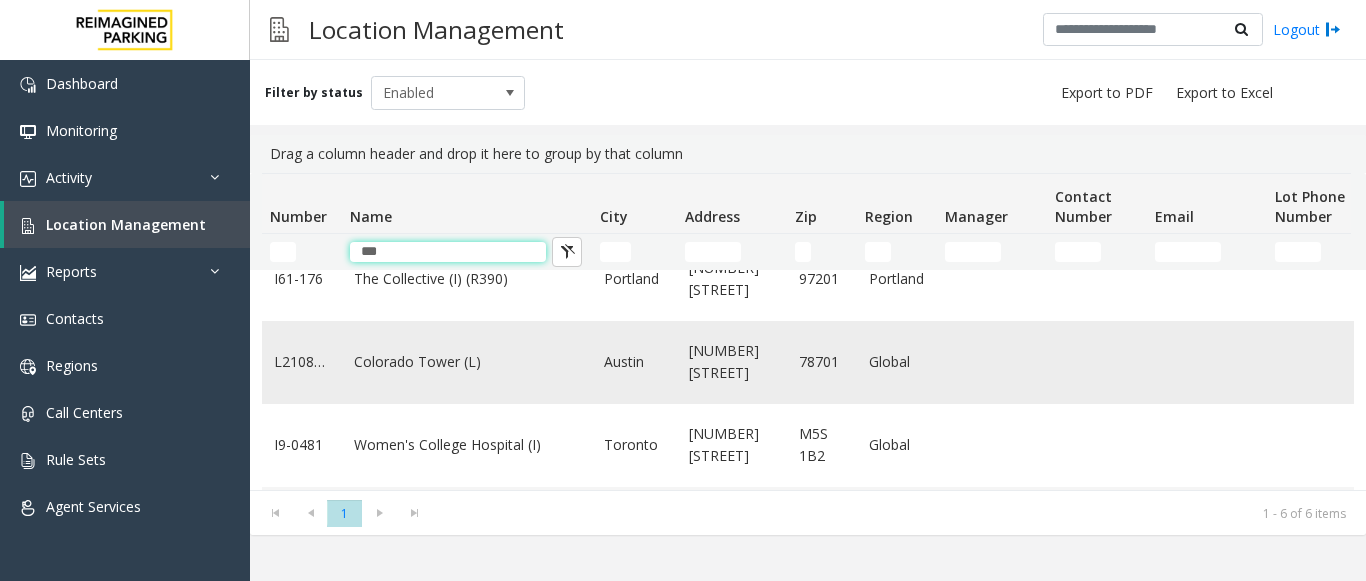 type on "***" 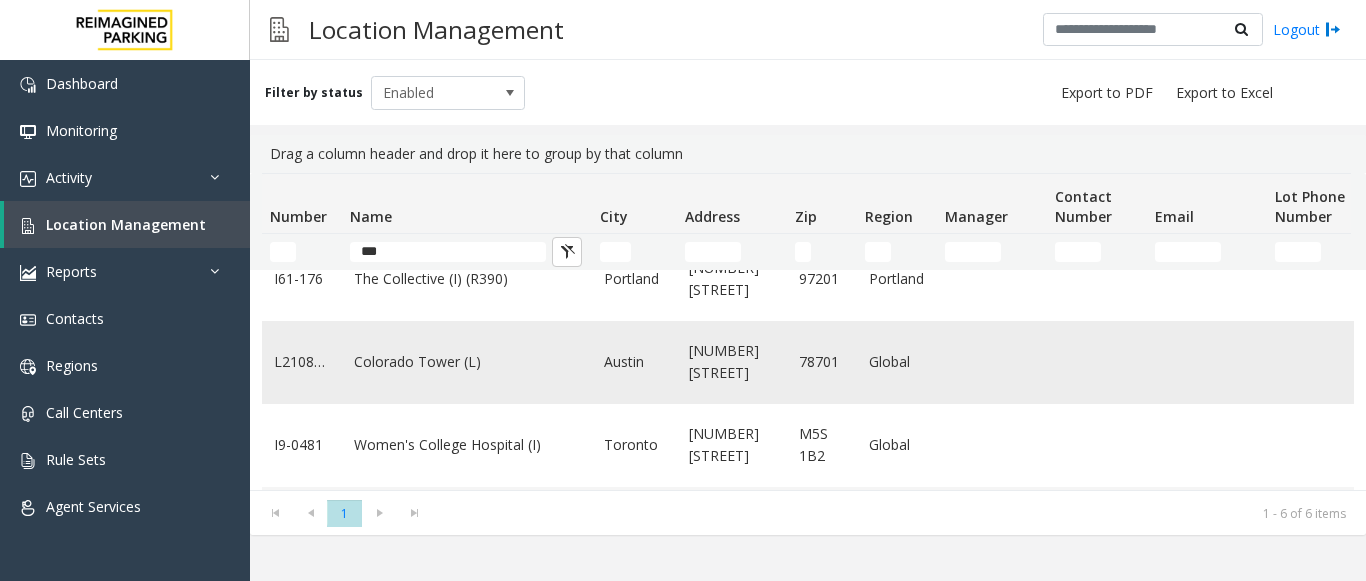 click on "Colorado Tower (L)" 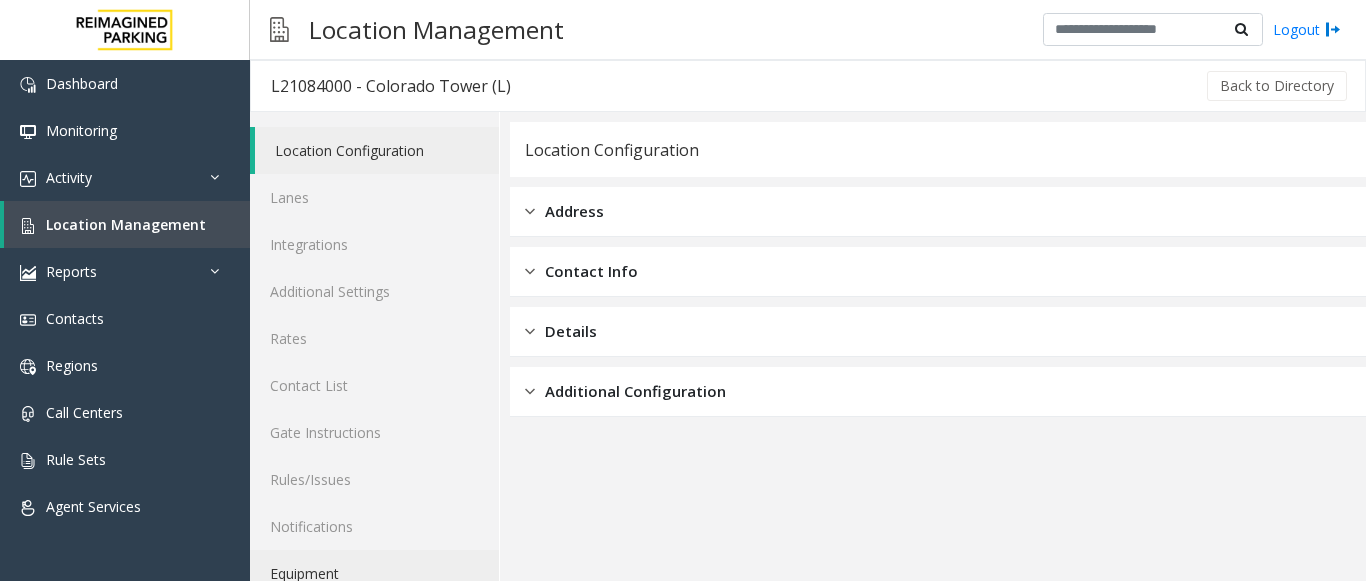 click on "Equipment" 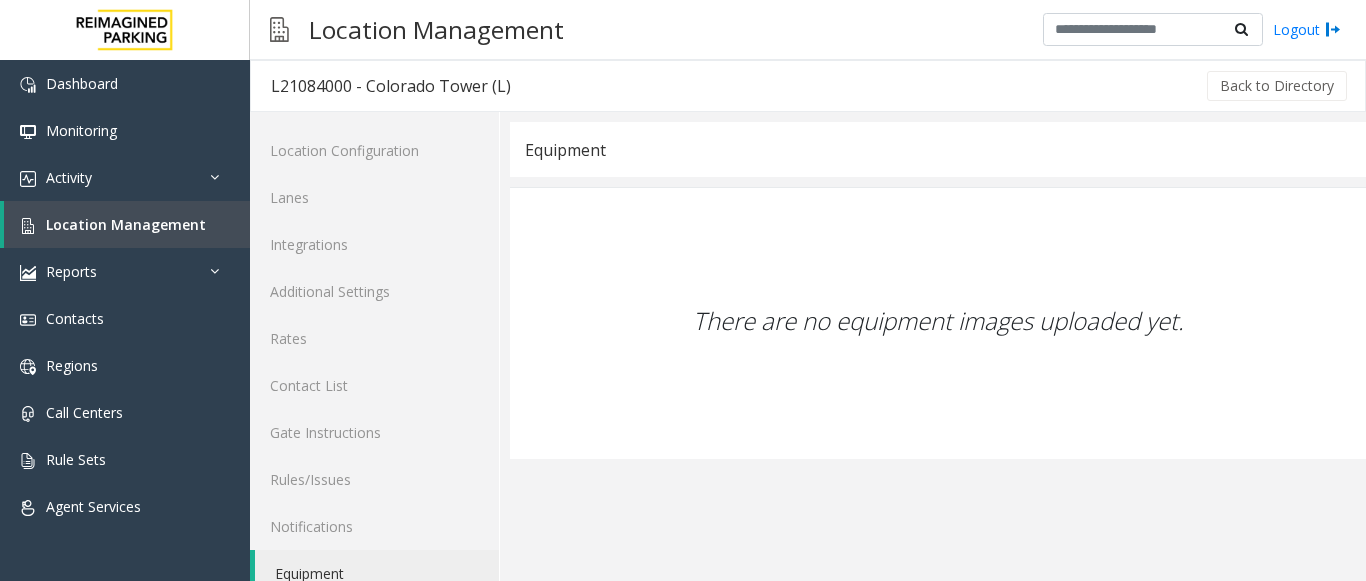 scroll, scrollTop: 78, scrollLeft: 0, axis: vertical 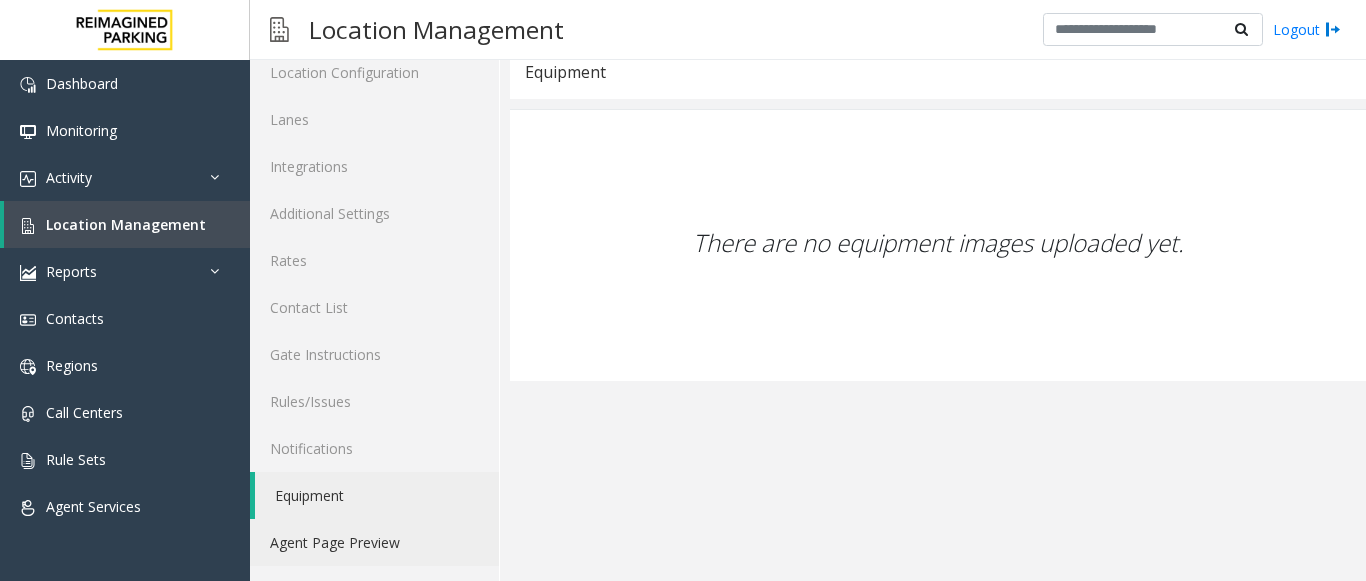 click on "Agent Page Preview" 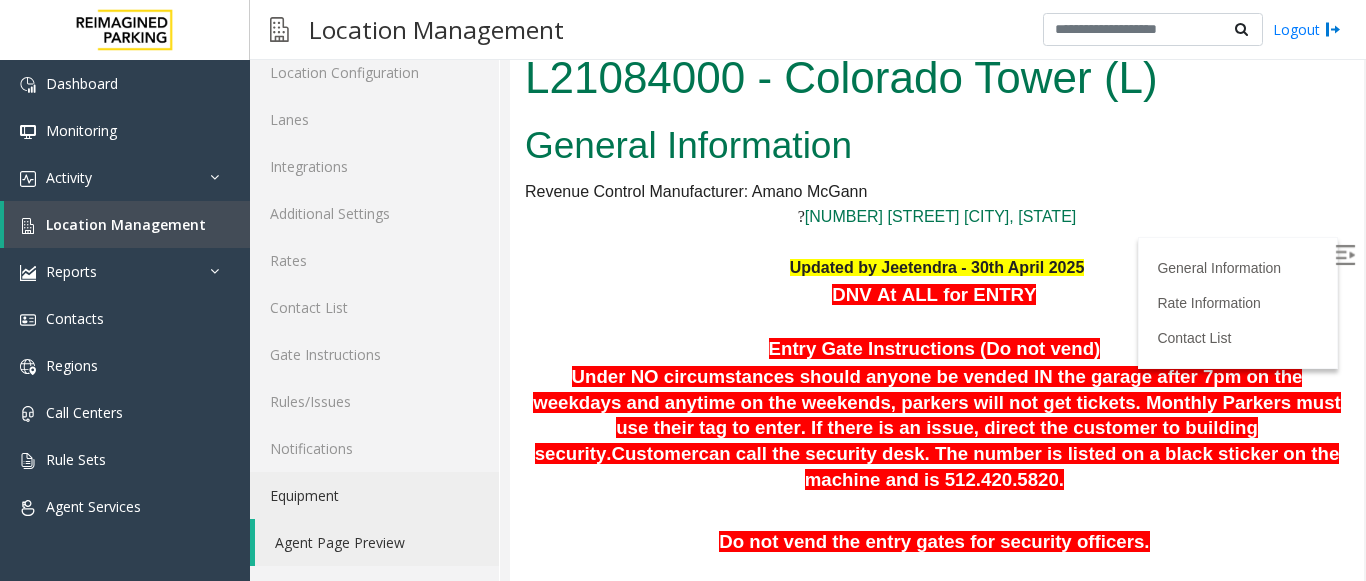 scroll, scrollTop: 0, scrollLeft: 0, axis: both 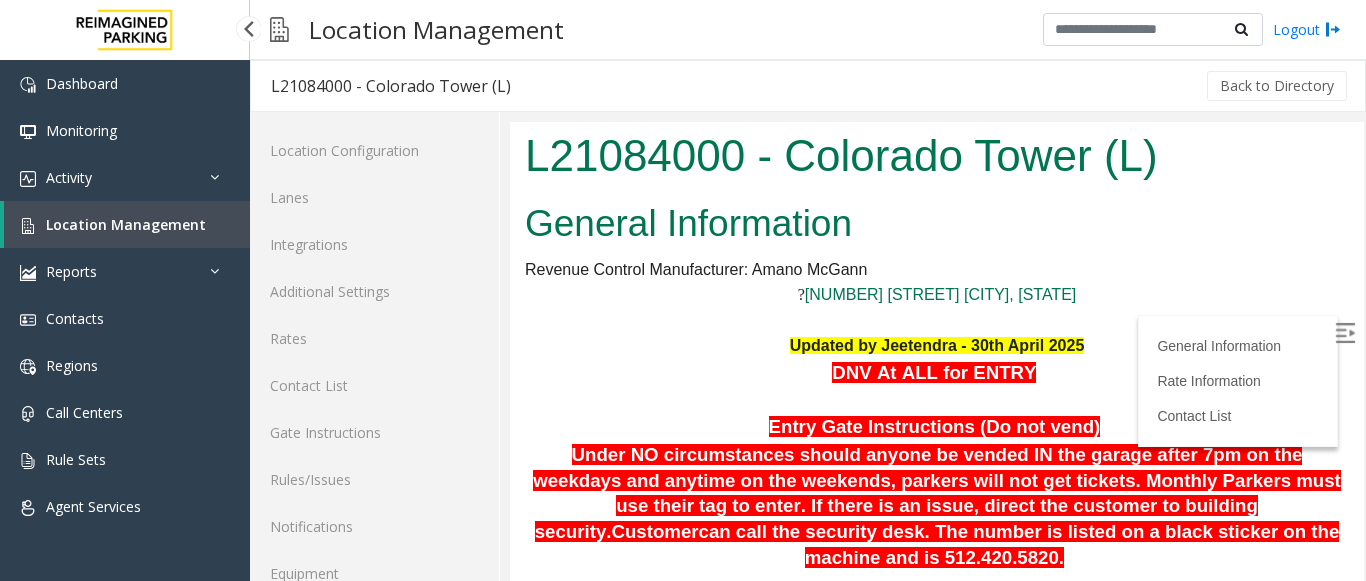click on "Location Management" at bounding box center [126, 224] 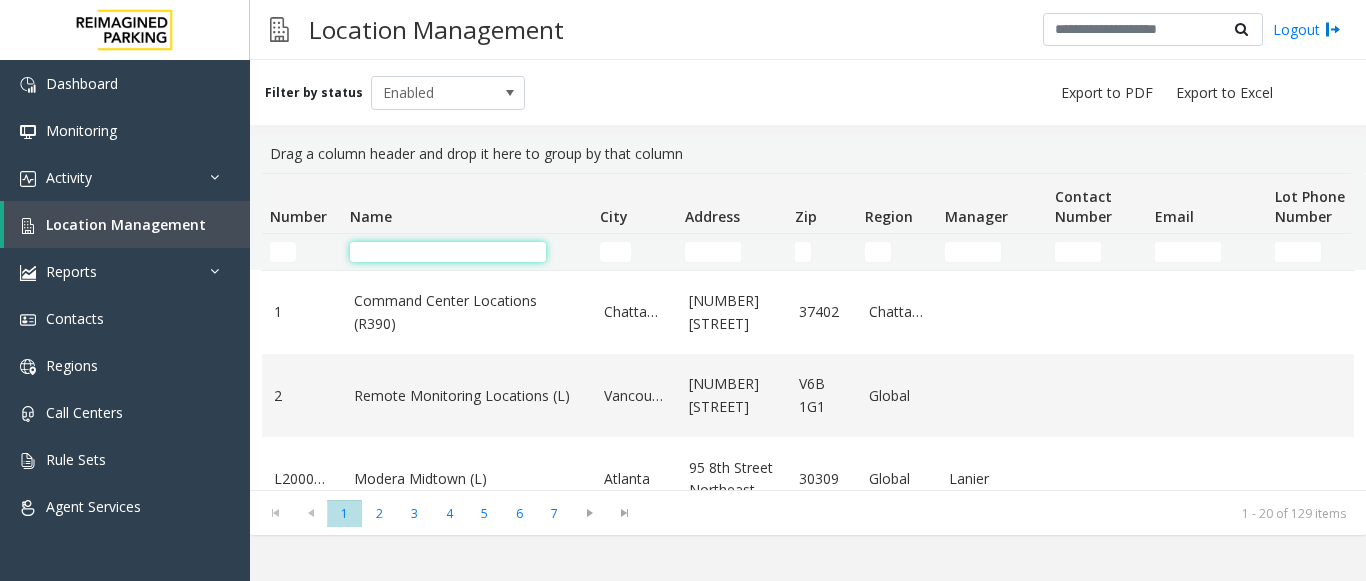 click 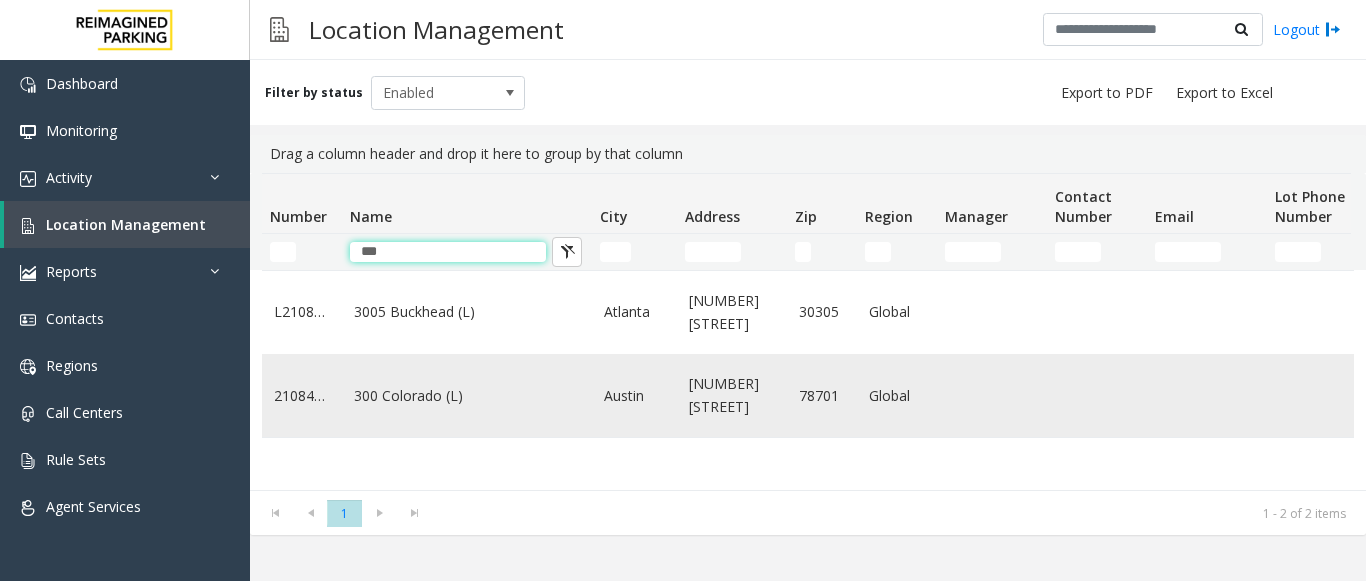 type on "***" 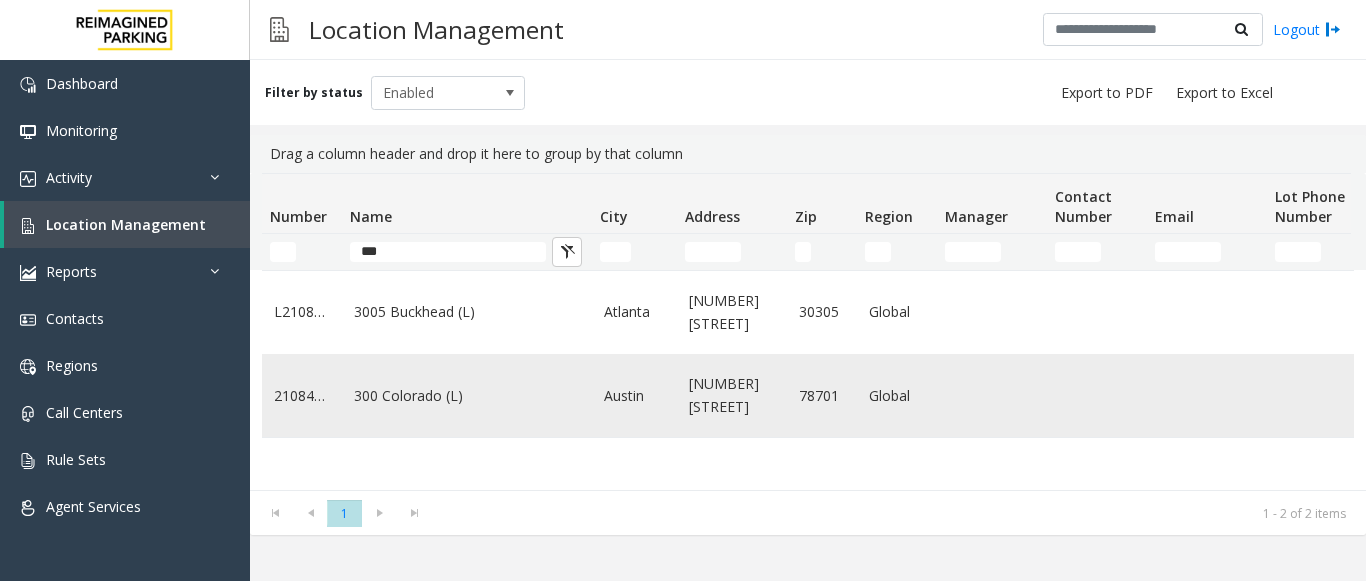 click on "300 Colorado (L)" 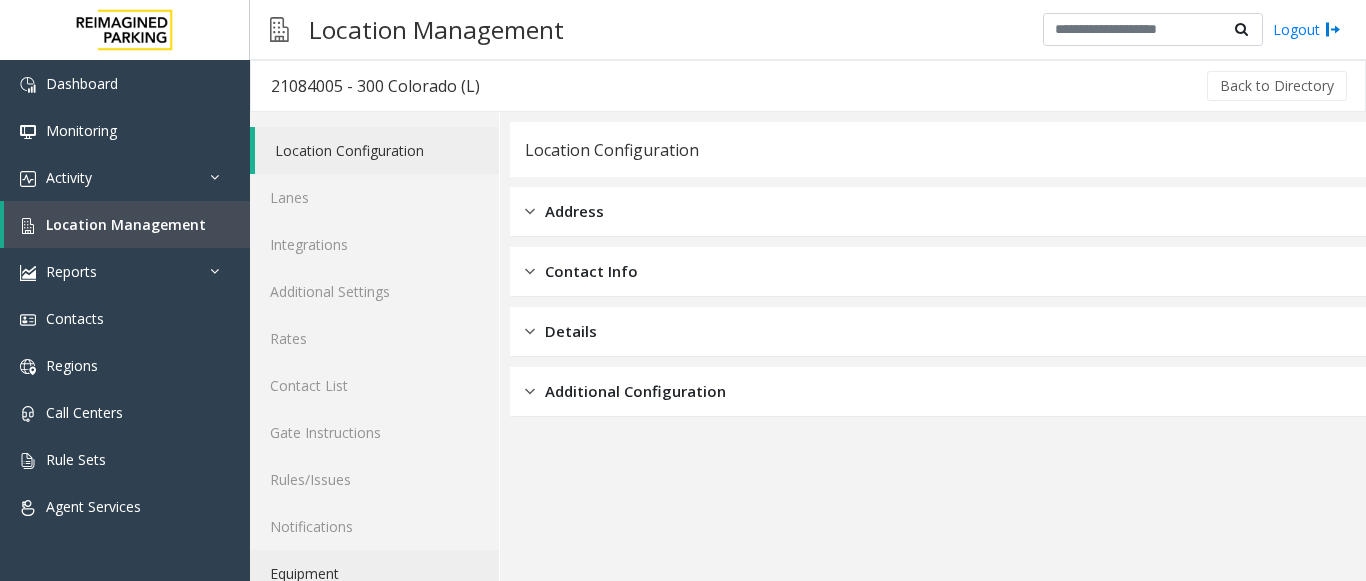 drag, startPoint x: 375, startPoint y: 569, endPoint x: 392, endPoint y: 550, distance: 25.495098 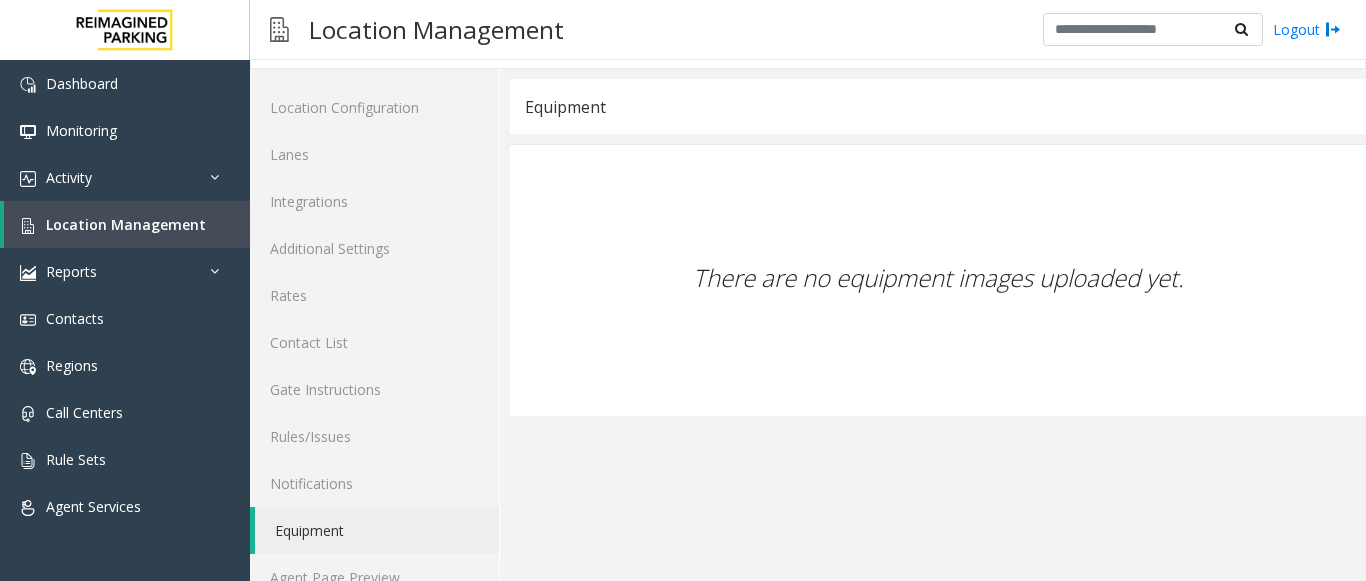 scroll, scrollTop: 78, scrollLeft: 0, axis: vertical 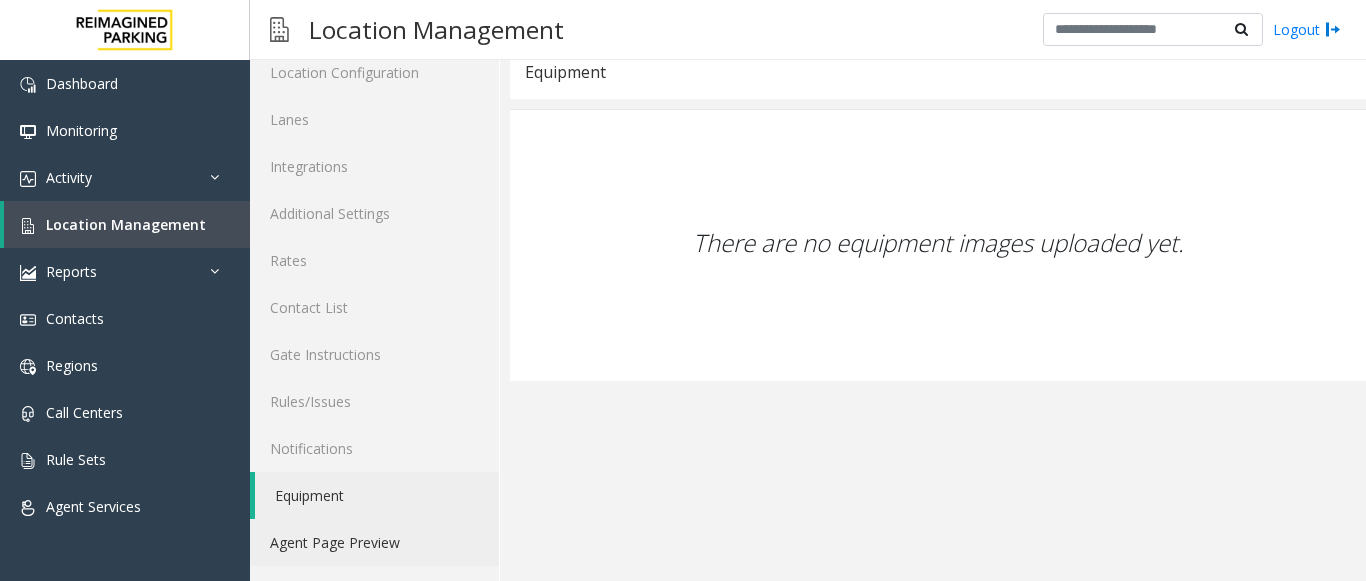click on "Agent Page Preview" 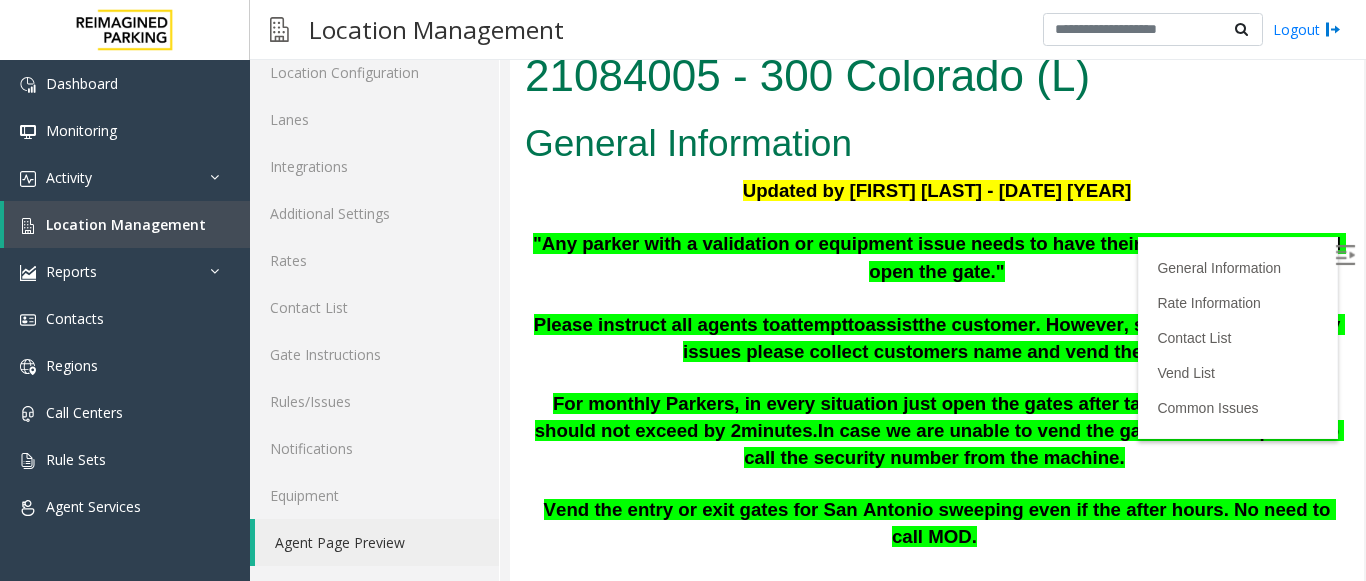 scroll, scrollTop: 0, scrollLeft: 0, axis: both 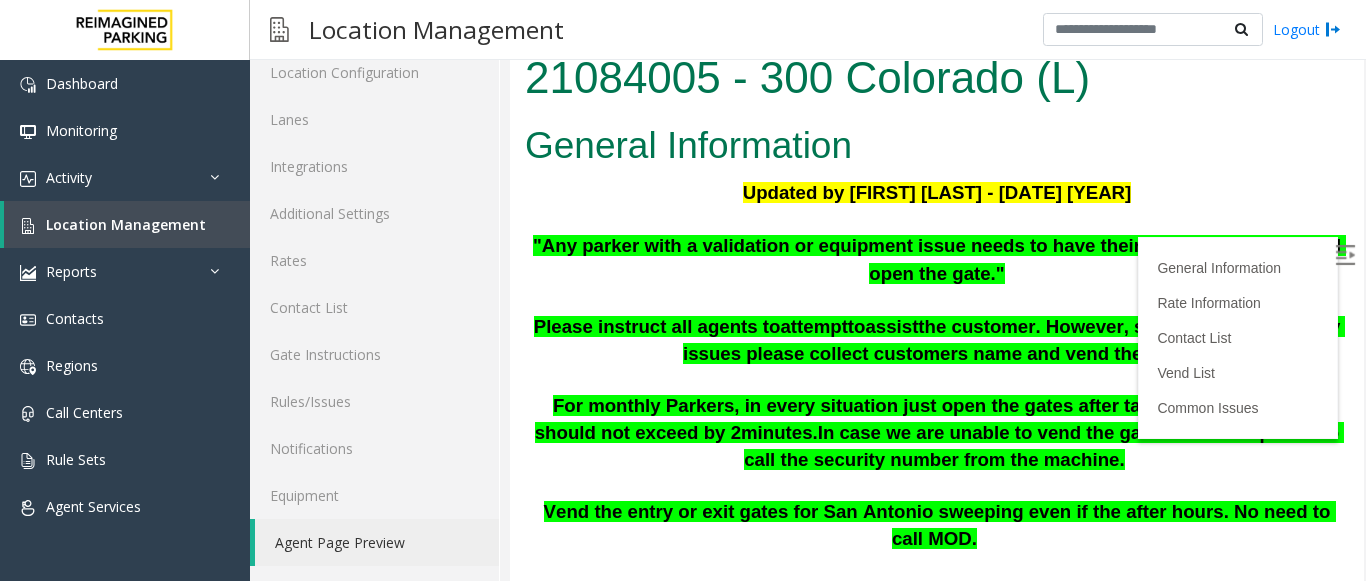 click at bounding box center (1345, 255) 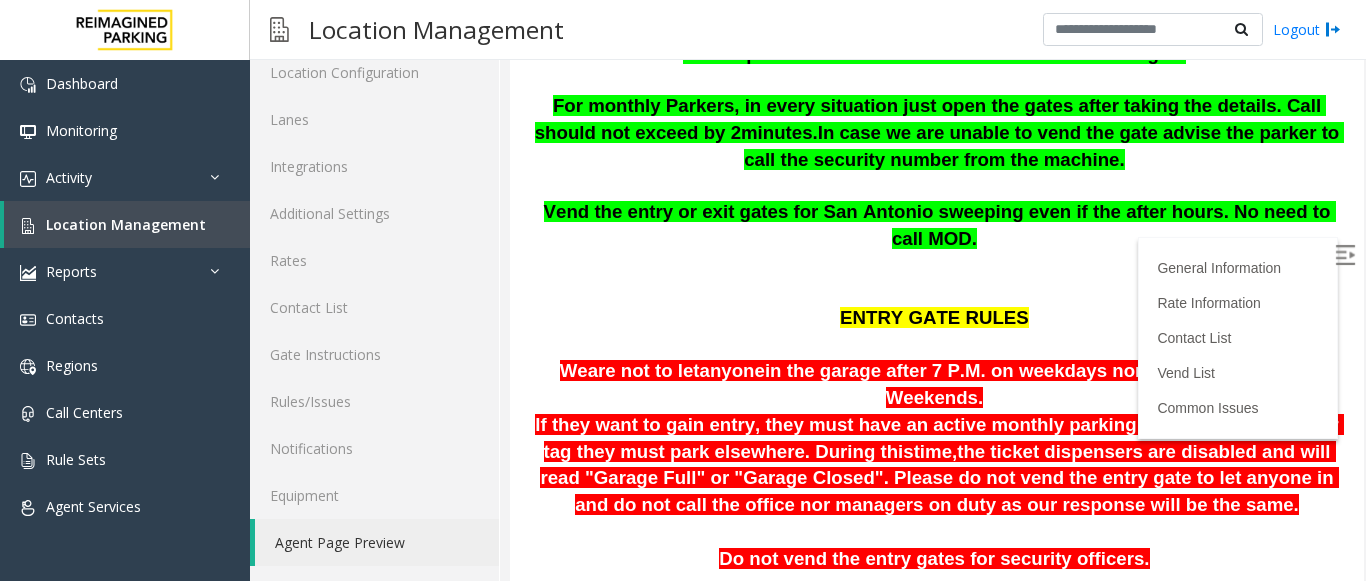 scroll, scrollTop: 100, scrollLeft: 0, axis: vertical 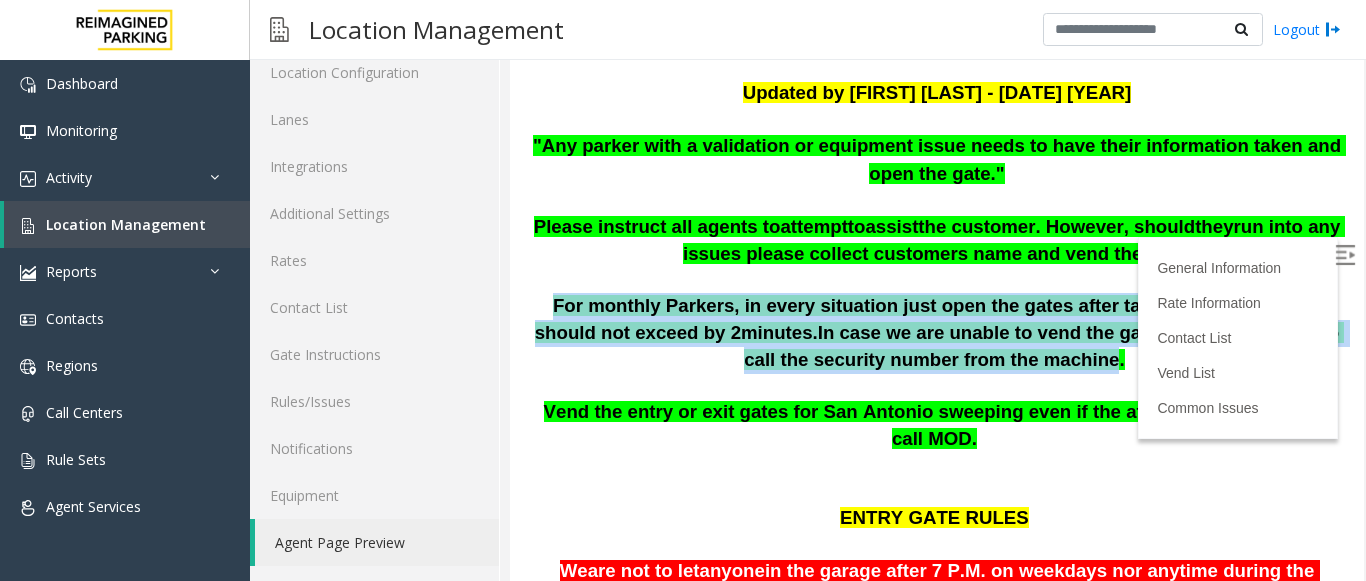 drag, startPoint x: 542, startPoint y: 295, endPoint x: 1015, endPoint y: 356, distance: 476.91718 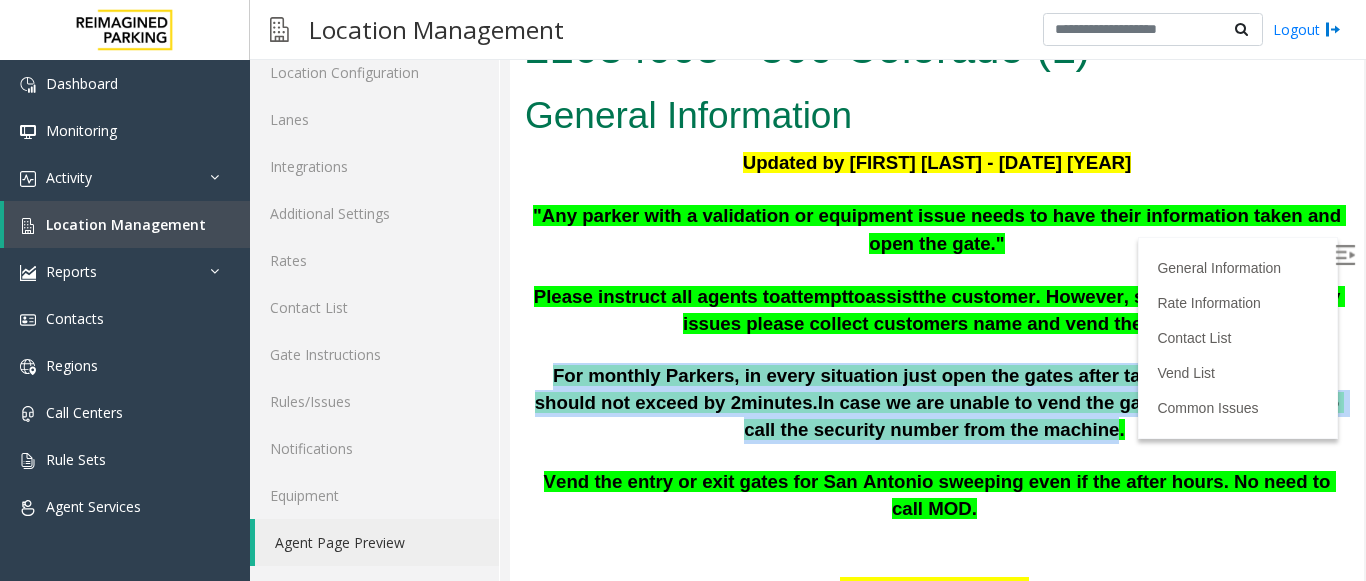 scroll, scrollTop: 0, scrollLeft: 0, axis: both 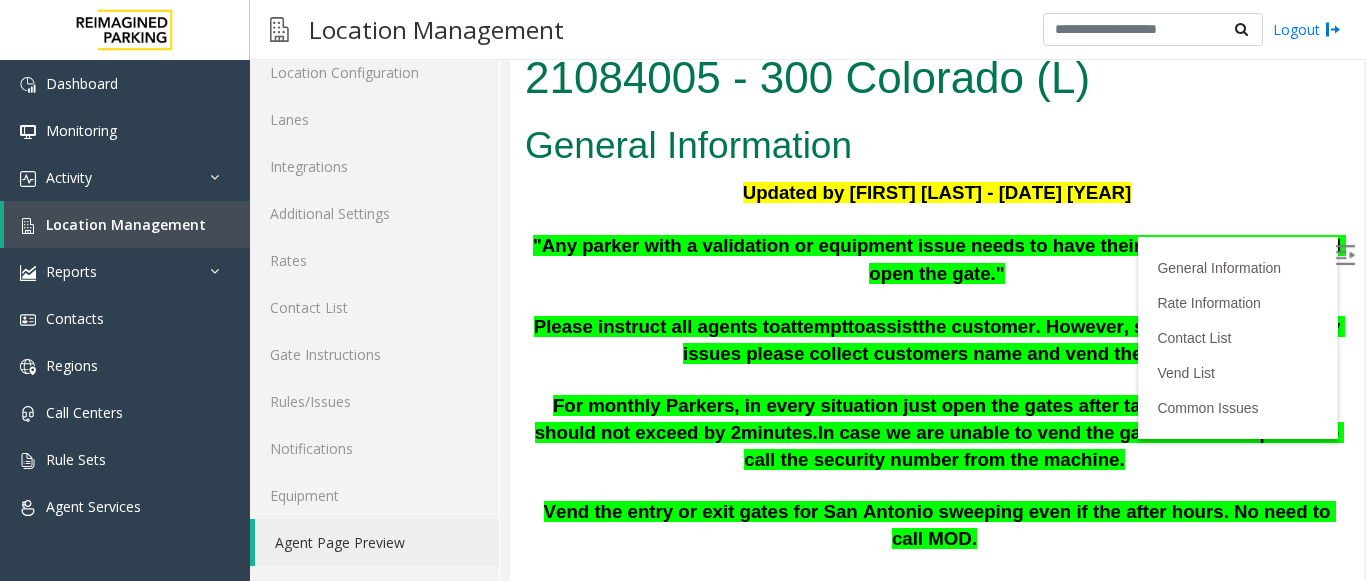 click at bounding box center (937, 381) 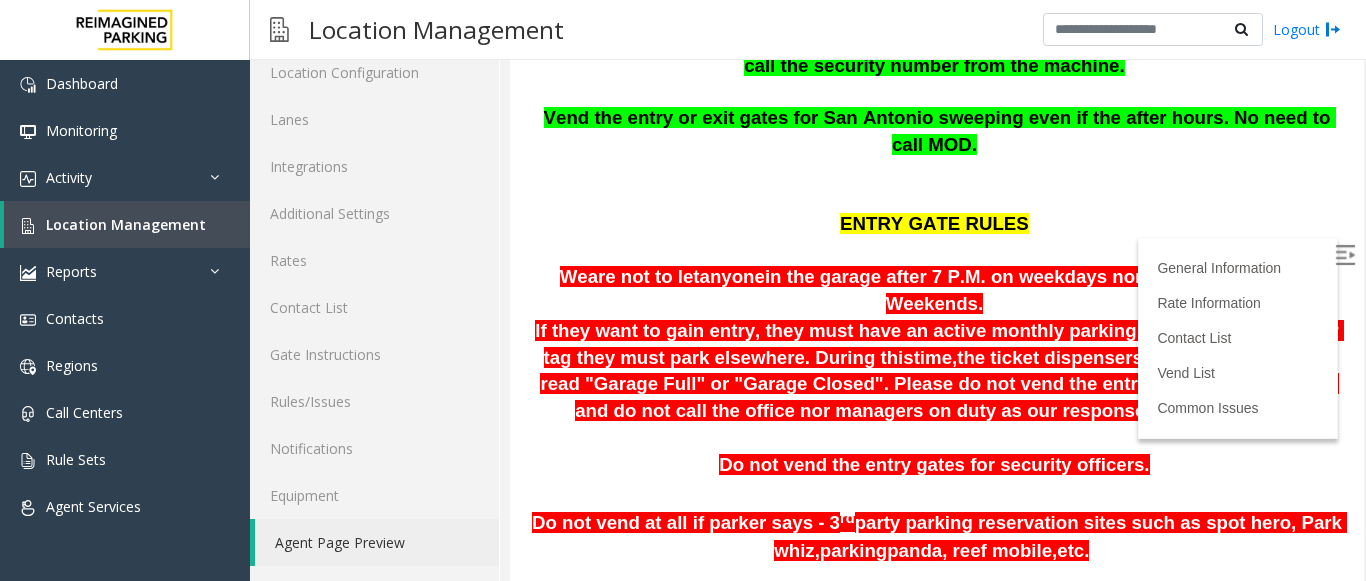 scroll, scrollTop: 400, scrollLeft: 0, axis: vertical 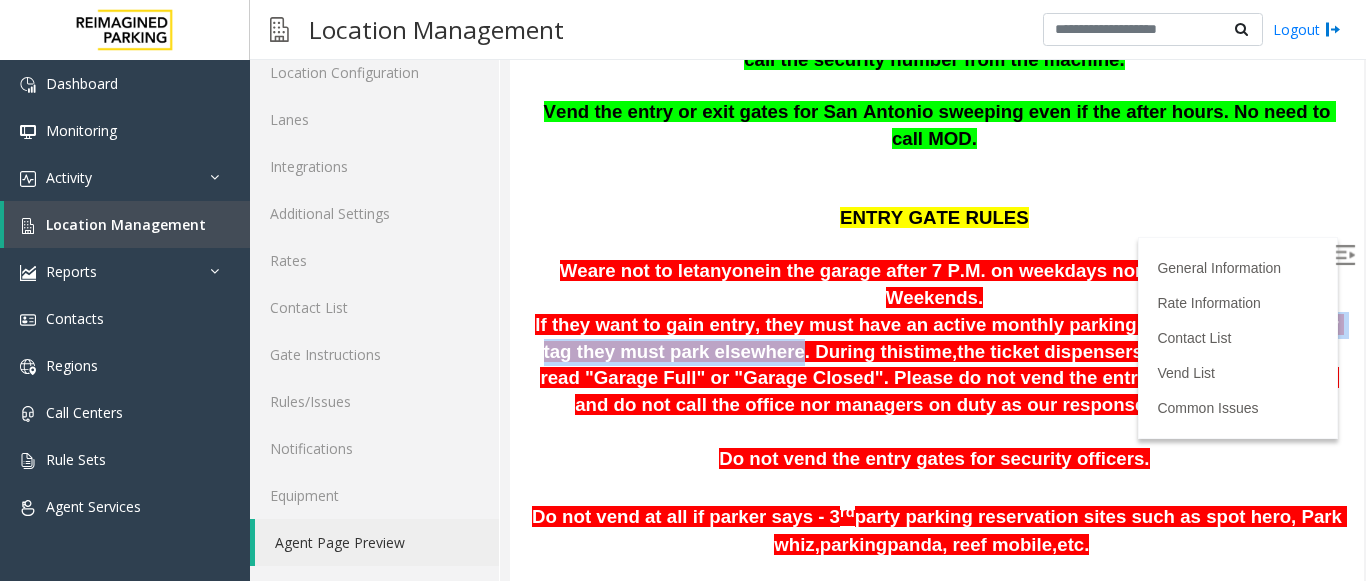 drag, startPoint x: 1099, startPoint y: 271, endPoint x: 695, endPoint y: 297, distance: 404.83575 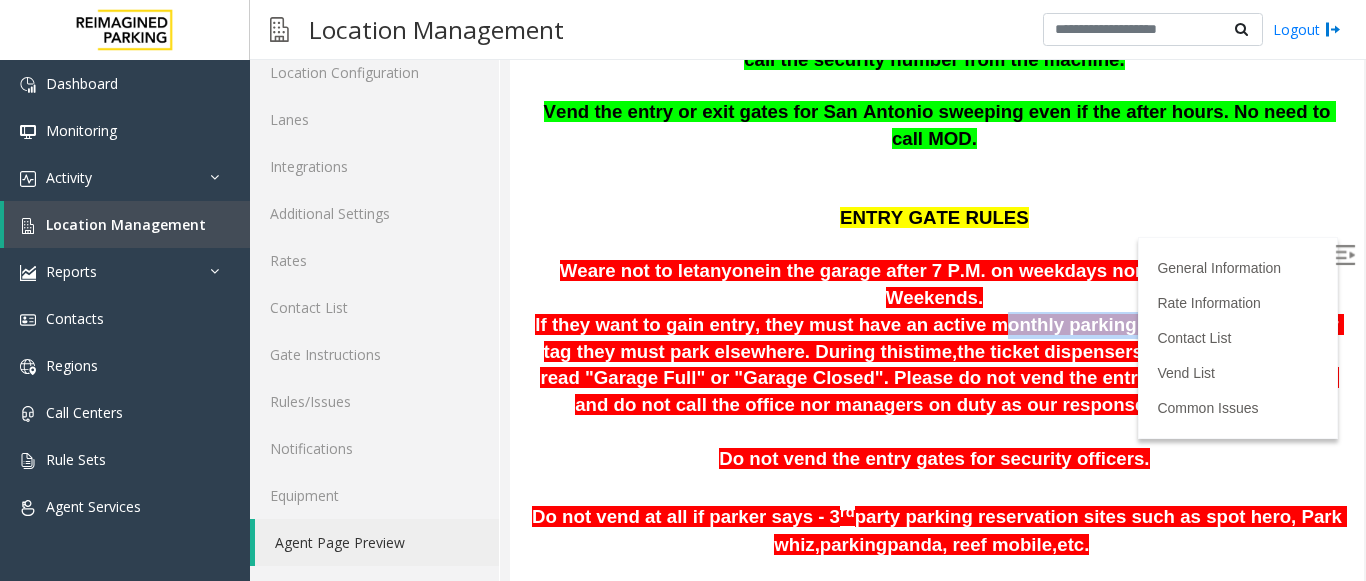 drag, startPoint x: 944, startPoint y: 270, endPoint x: 1073, endPoint y: 275, distance: 129.09686 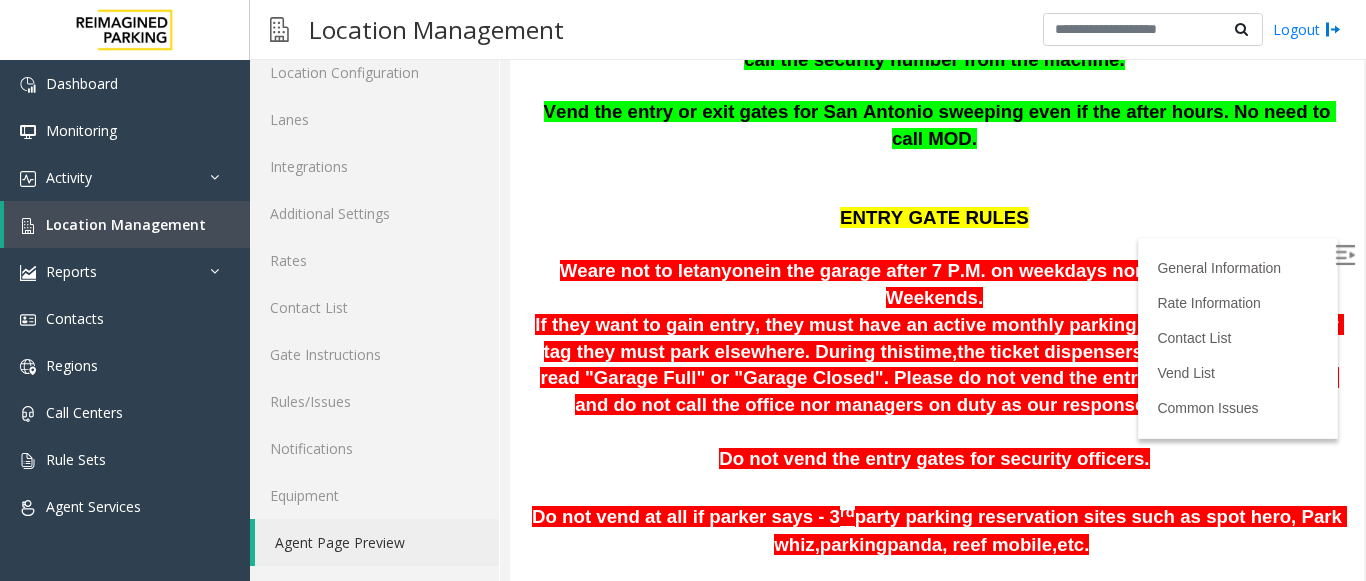 click on "If they want to gain entry, they must have an active monthly parking tag, if they forget their tag they must park elsewhere. During this" at bounding box center (939, 338) 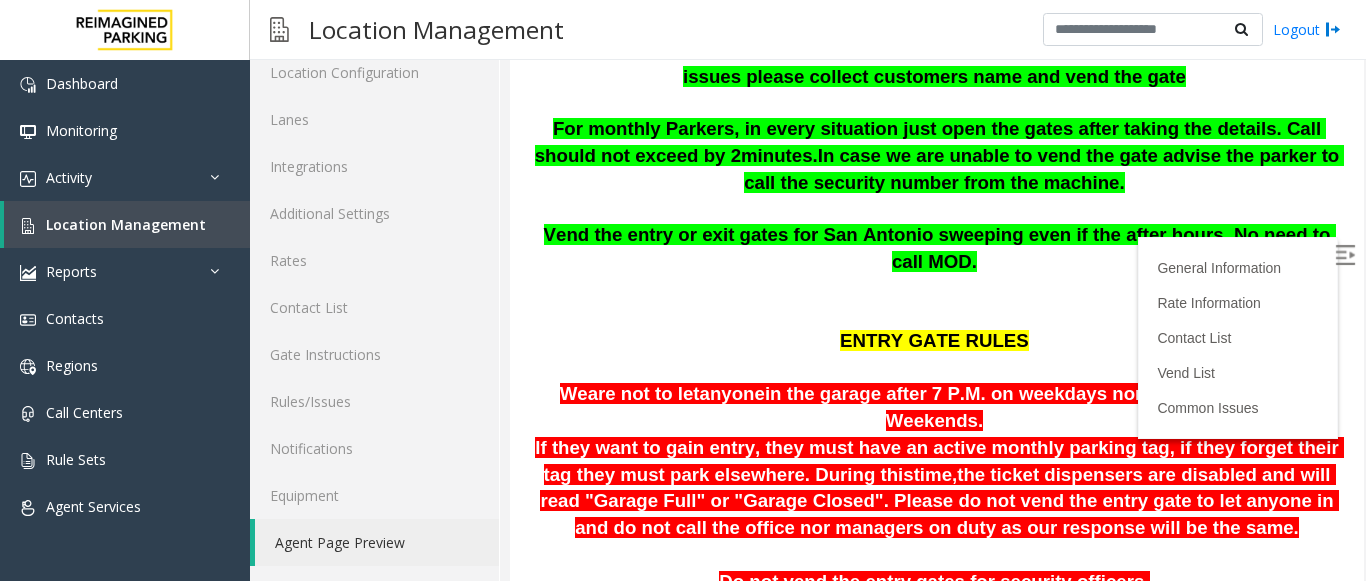 scroll, scrollTop: 0, scrollLeft: 0, axis: both 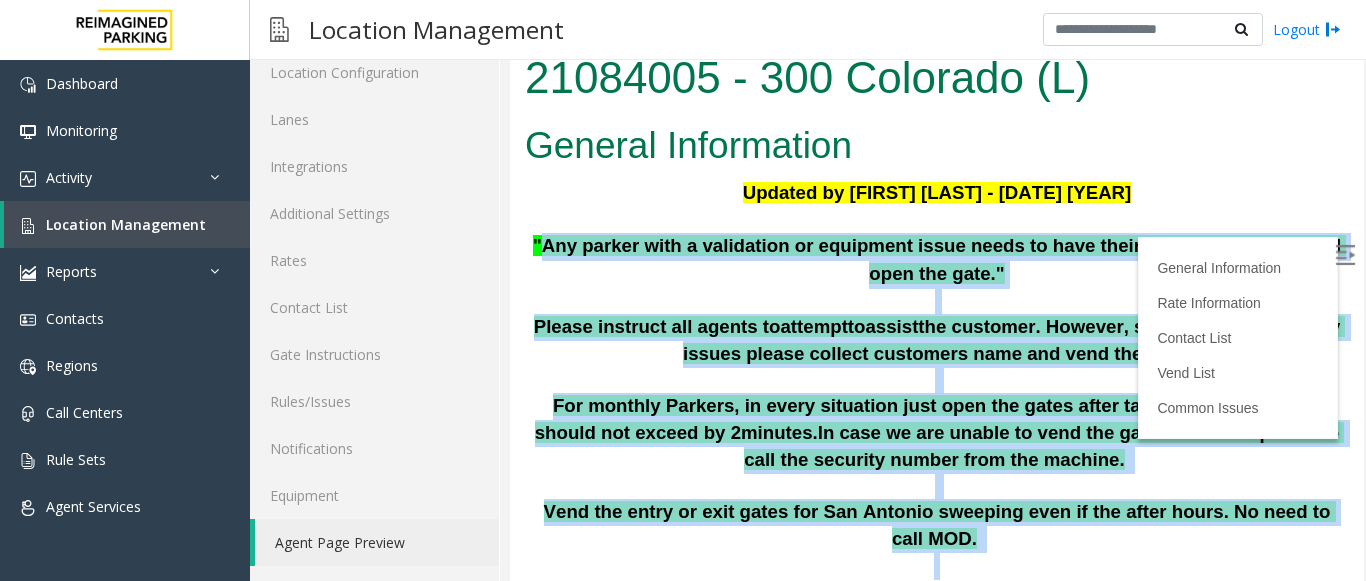 drag, startPoint x: 563, startPoint y: 241, endPoint x: 940, endPoint y: 540, distance: 481.17563 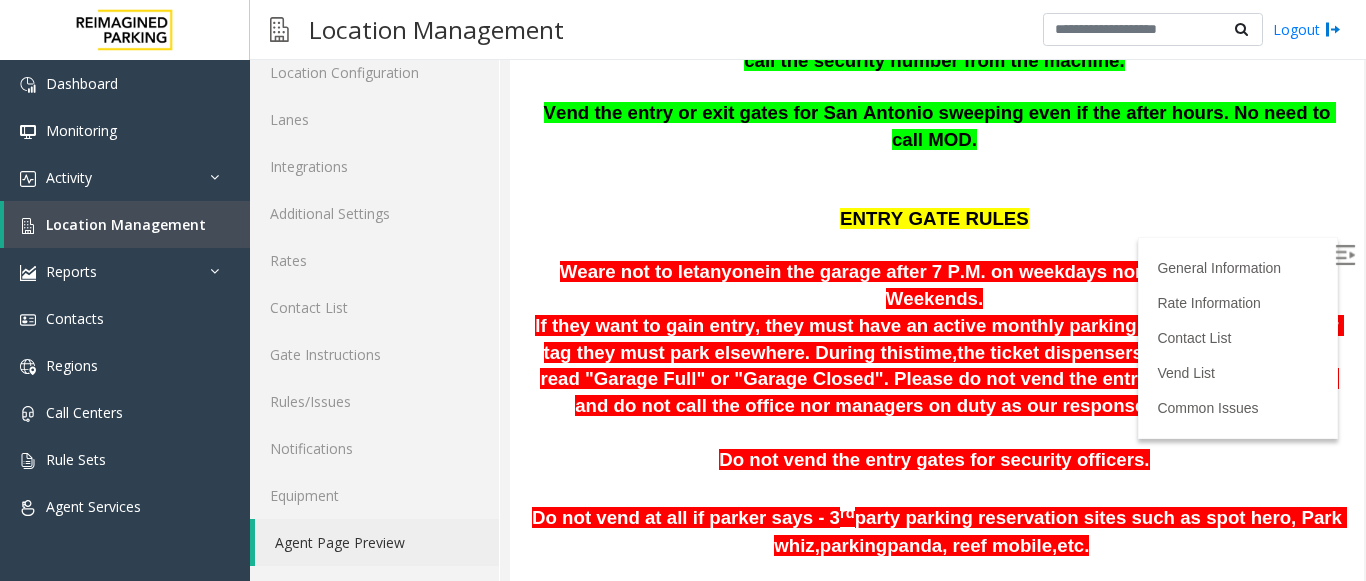 scroll, scrollTop: 400, scrollLeft: 0, axis: vertical 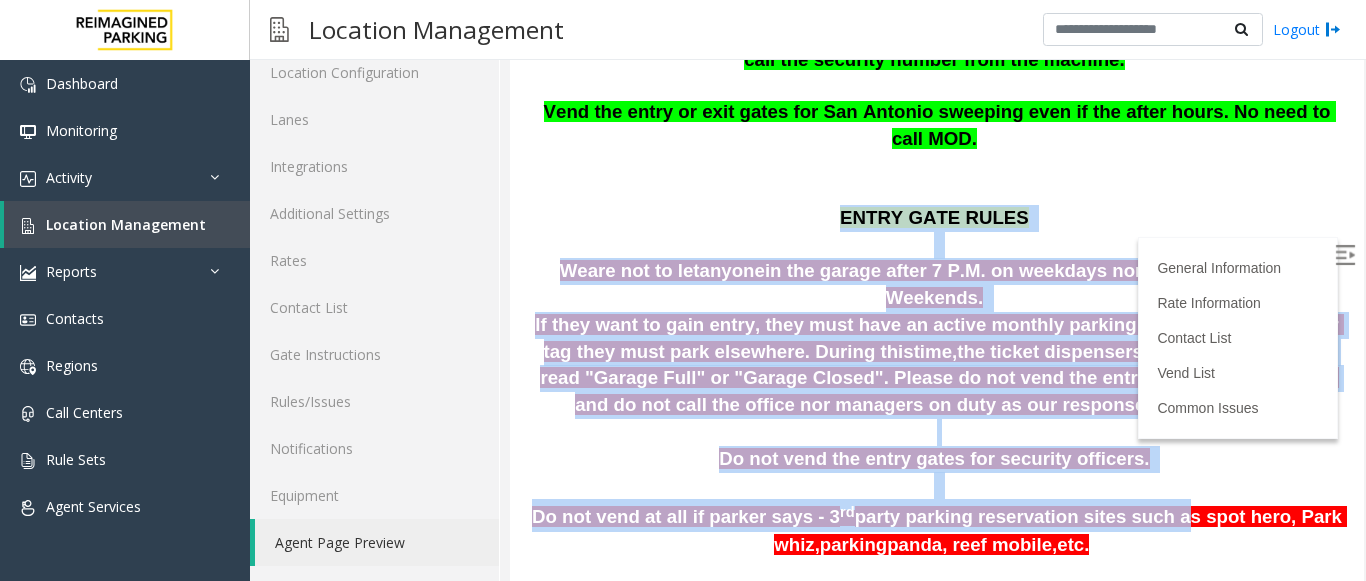 drag, startPoint x: 833, startPoint y: 183, endPoint x: 1112, endPoint y: 470, distance: 400.26242 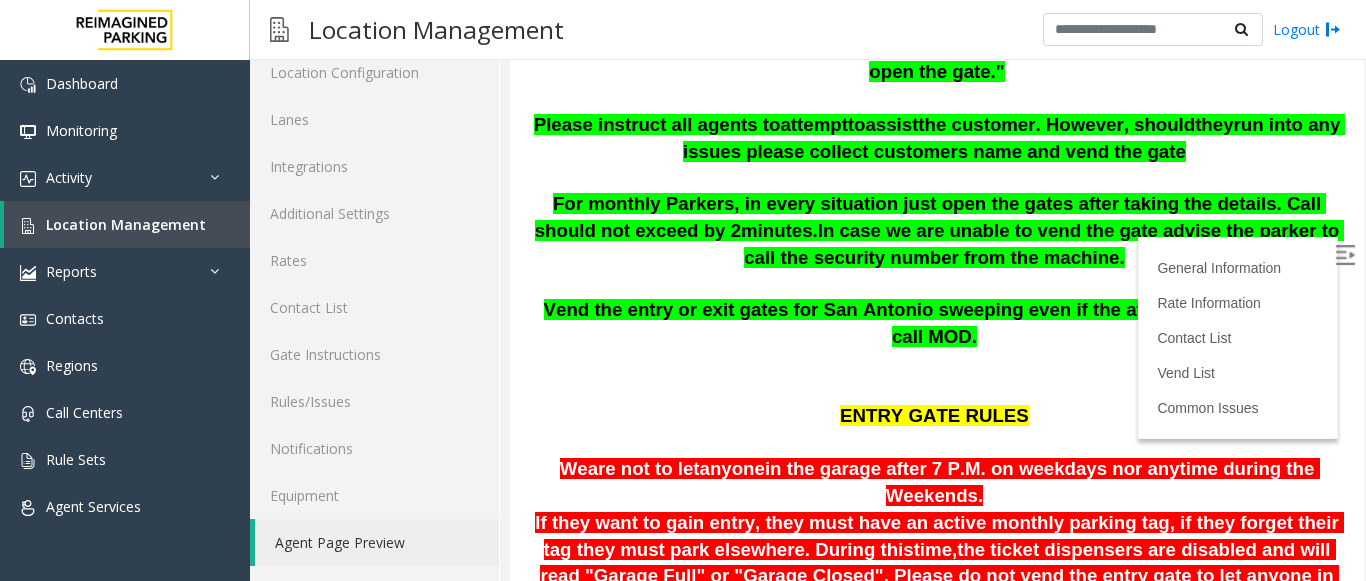 scroll, scrollTop: 200, scrollLeft: 0, axis: vertical 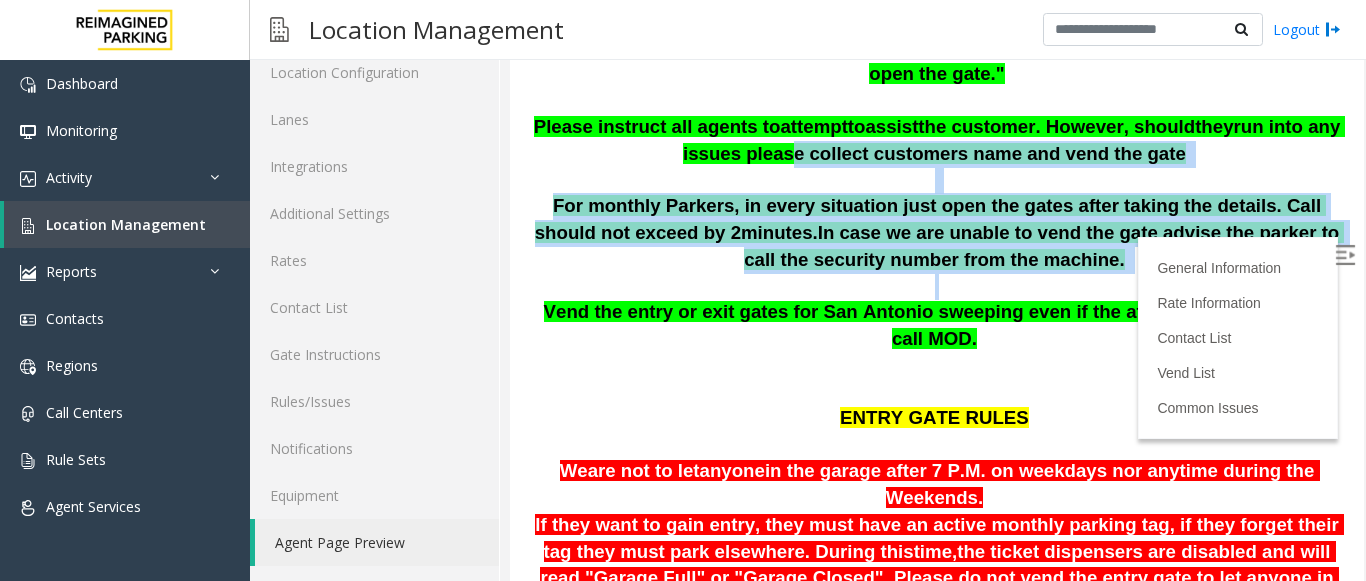 drag, startPoint x: 796, startPoint y: 166, endPoint x: 961, endPoint y: 278, distance: 199.42166 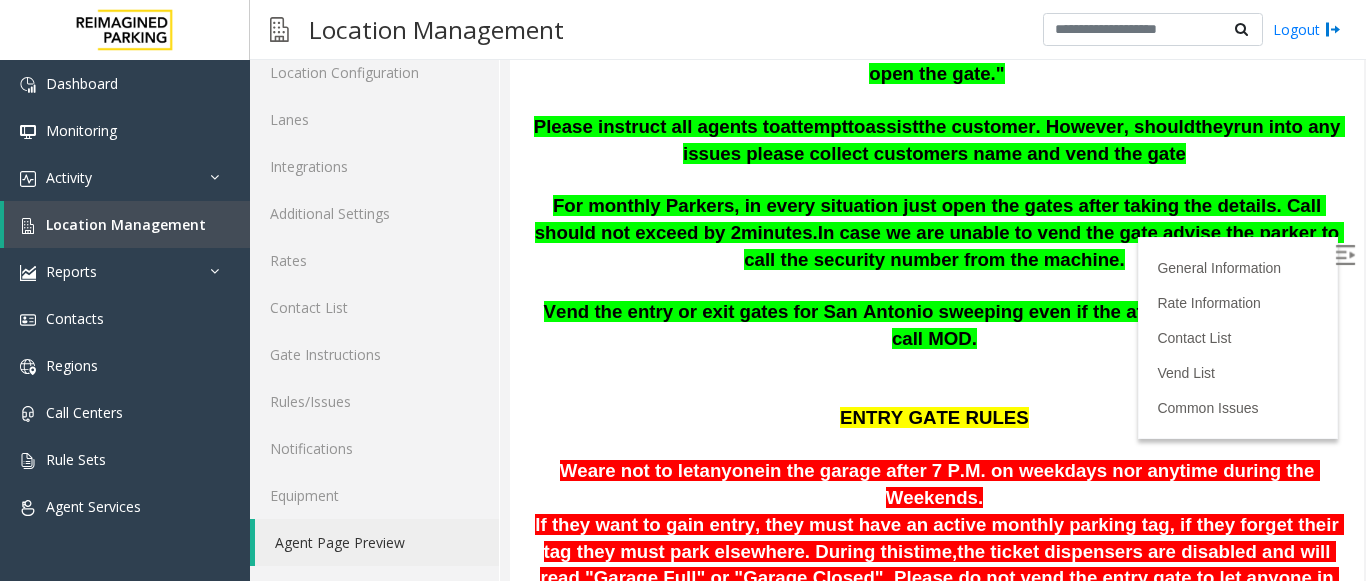click on "Vend the entry or exit gates for San Antonio sweeping even if the after hours. No need to call MOD." at bounding box center [940, 325] 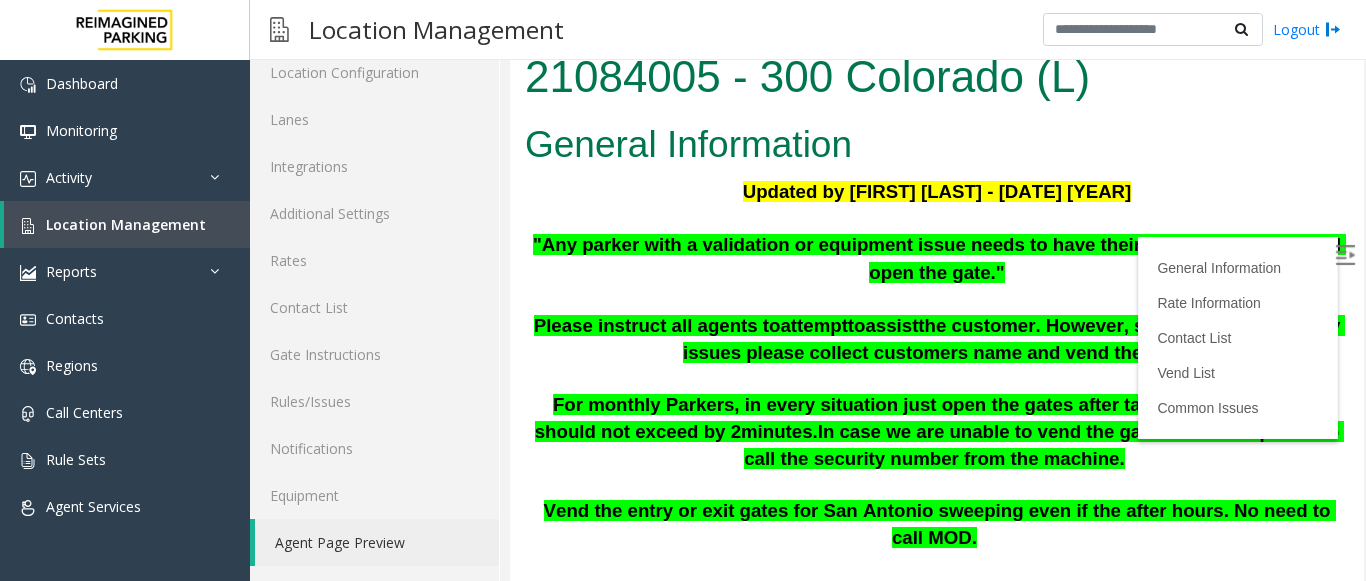 scroll, scrollTop: 0, scrollLeft: 0, axis: both 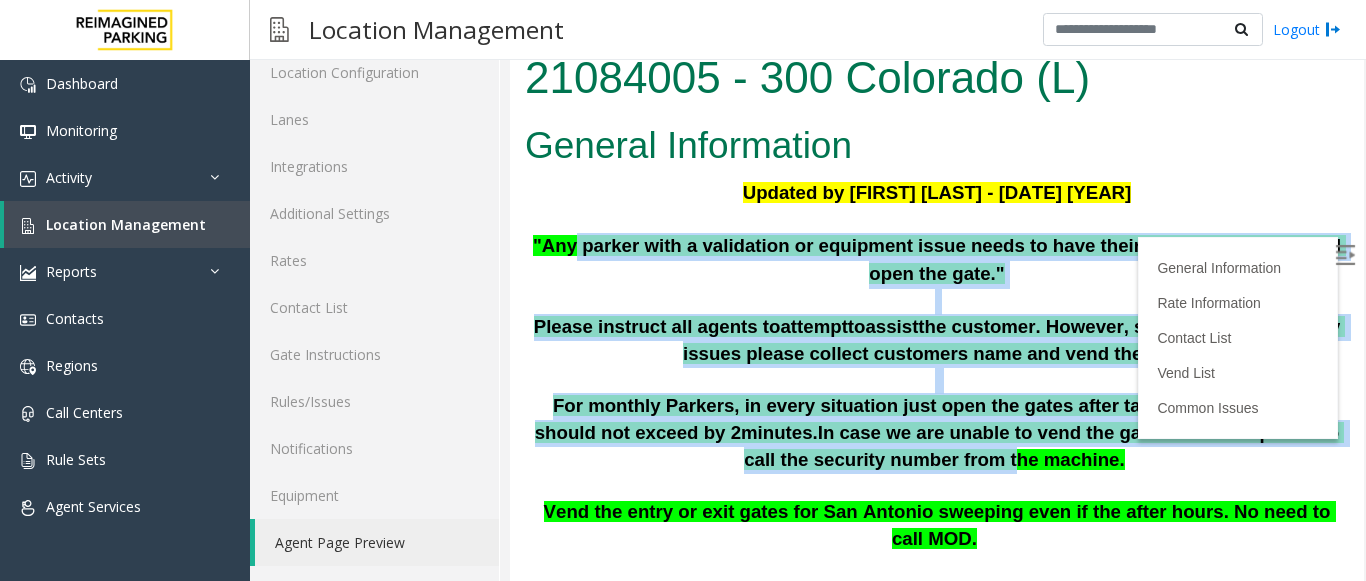 drag, startPoint x: 559, startPoint y: 257, endPoint x: 922, endPoint y: 454, distance: 413.0109 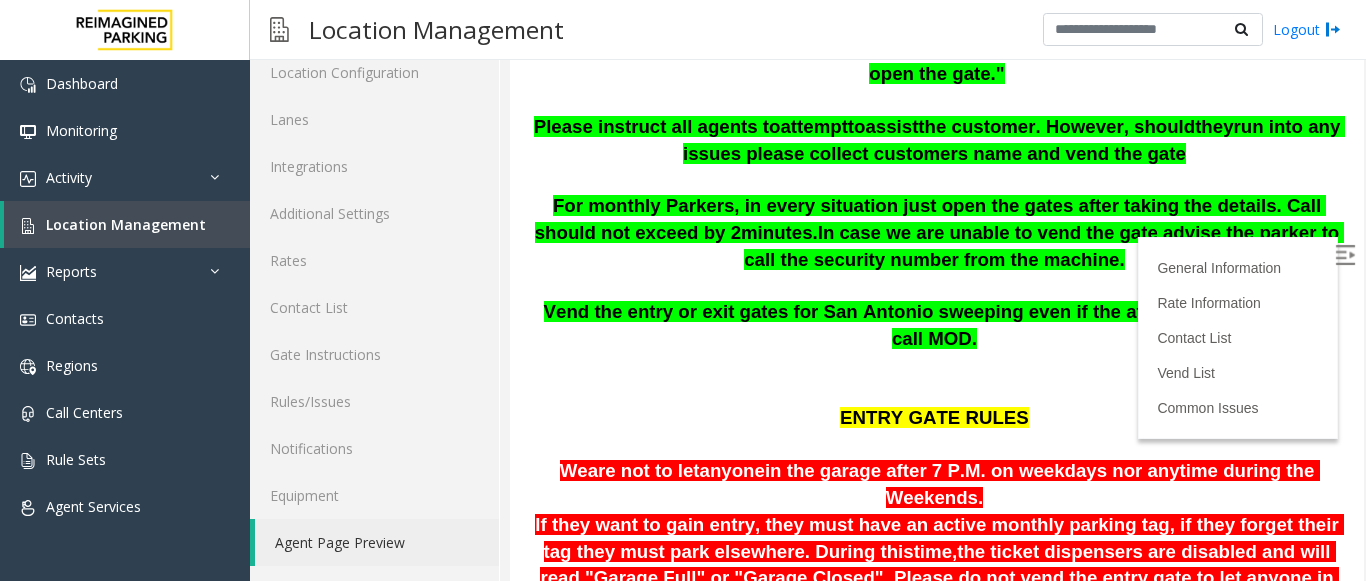 scroll, scrollTop: 100, scrollLeft: 0, axis: vertical 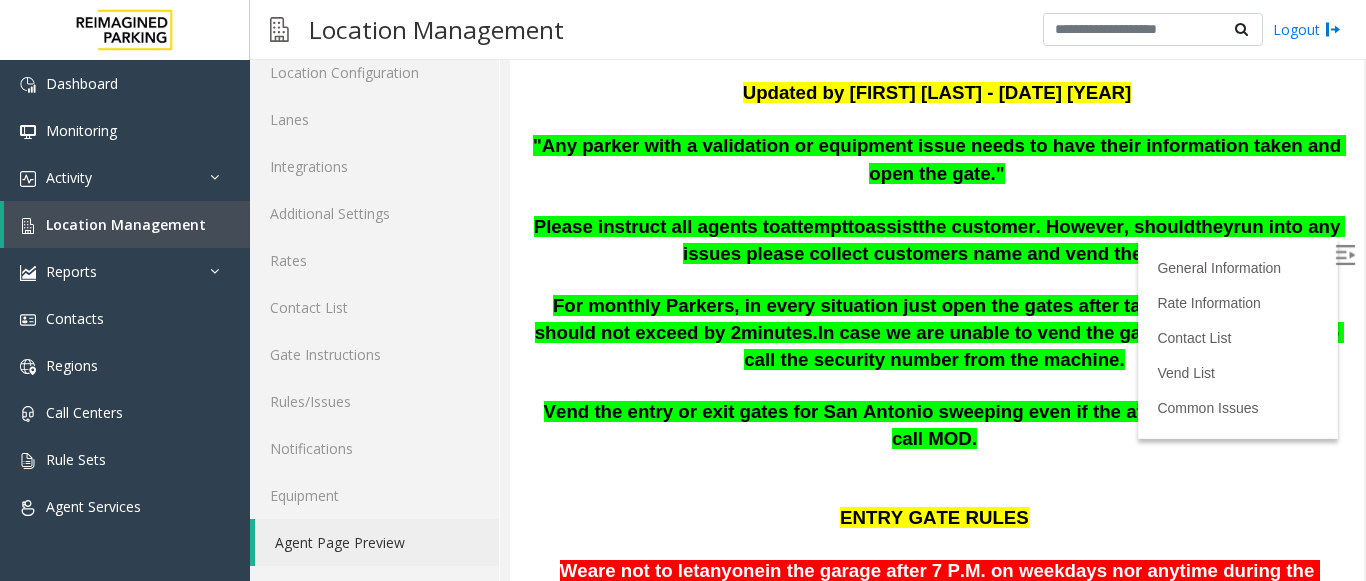 click on "For monthly Parkers, in every situation just open the gates after taking the details. Call should not exceed by 2minutes.In case we are unable to vend the gate advise the parker to call the security number from the machine." at bounding box center [937, 333] 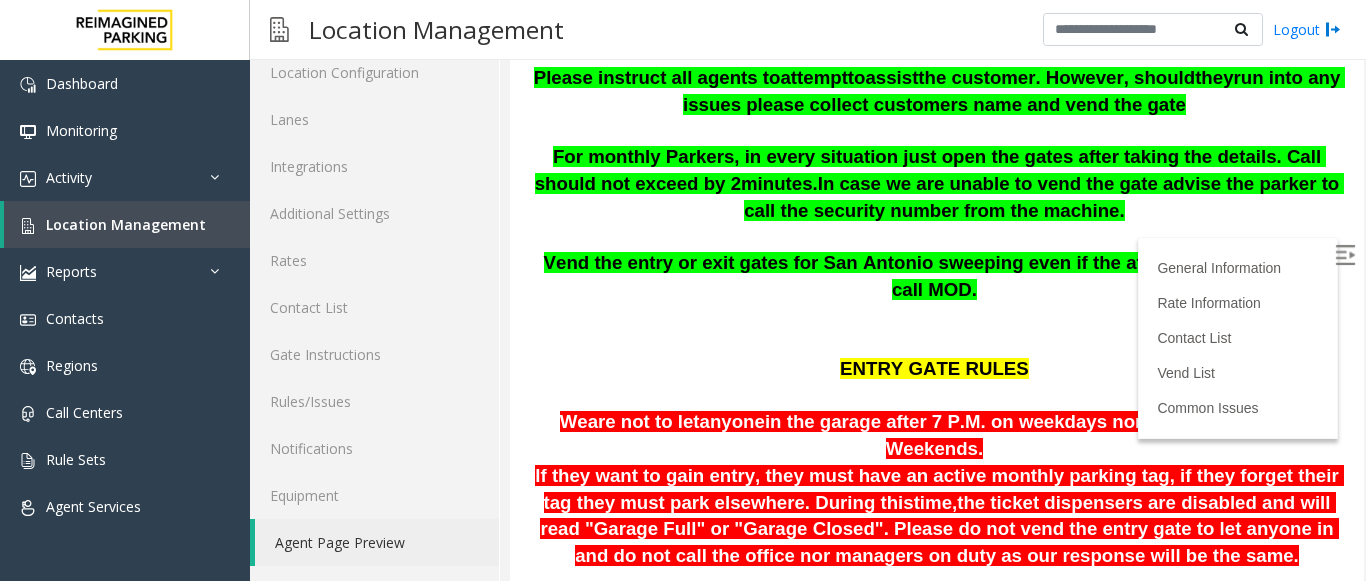 scroll, scrollTop: 300, scrollLeft: 0, axis: vertical 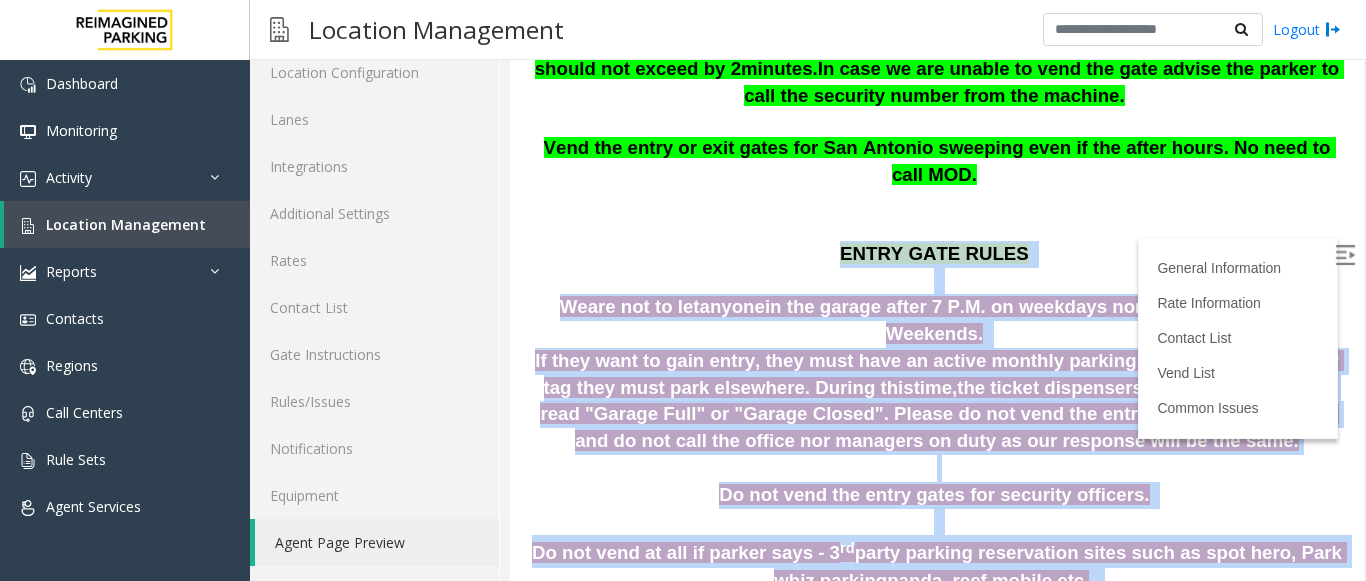 drag, startPoint x: 833, startPoint y: 285, endPoint x: 1223, endPoint y: 463, distance: 428.70035 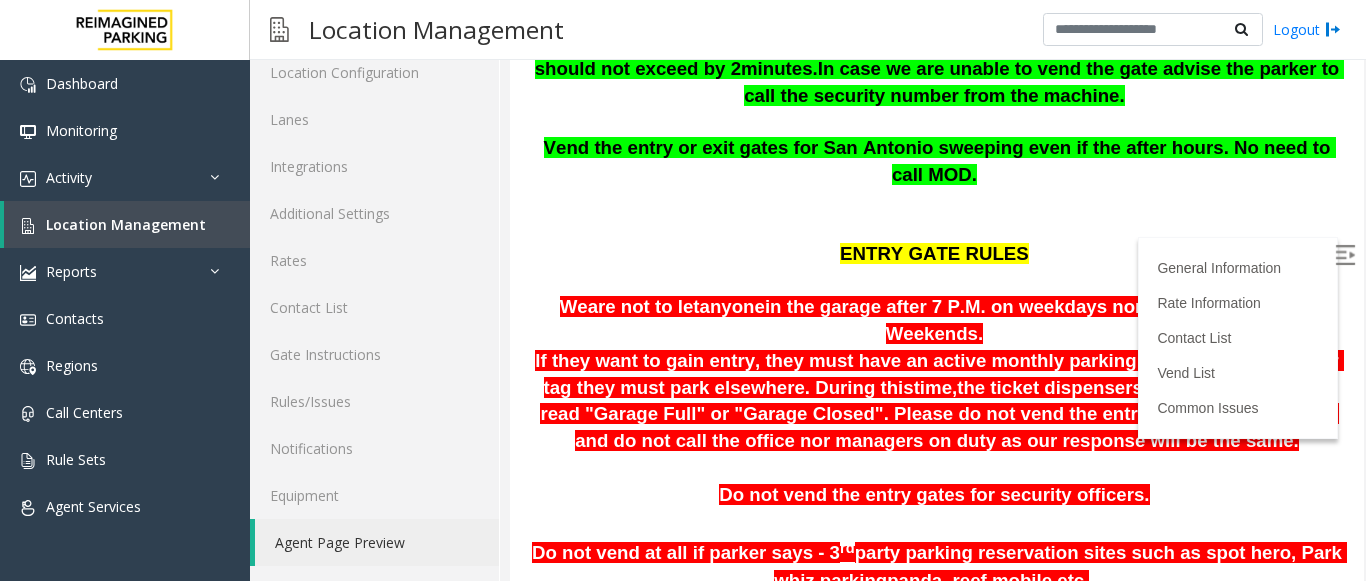 click on "ENTRY GATE RULES" at bounding box center (937, 254) 